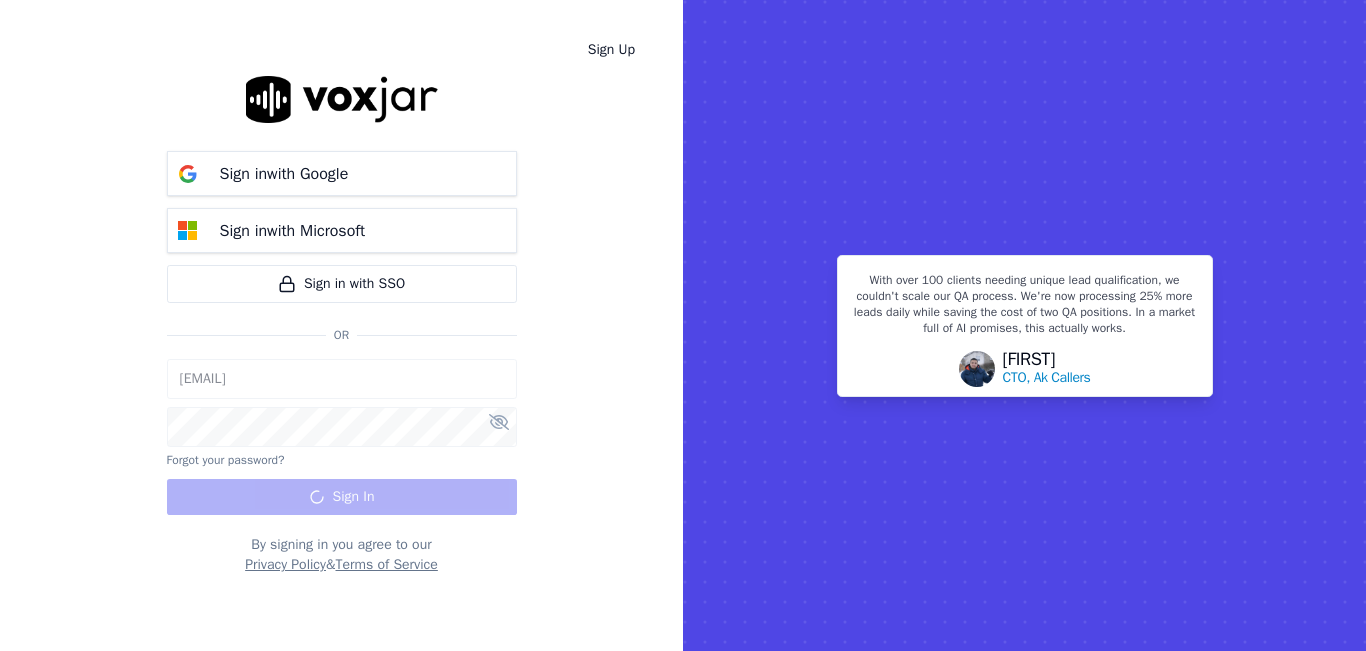 scroll, scrollTop: 0, scrollLeft: 0, axis: both 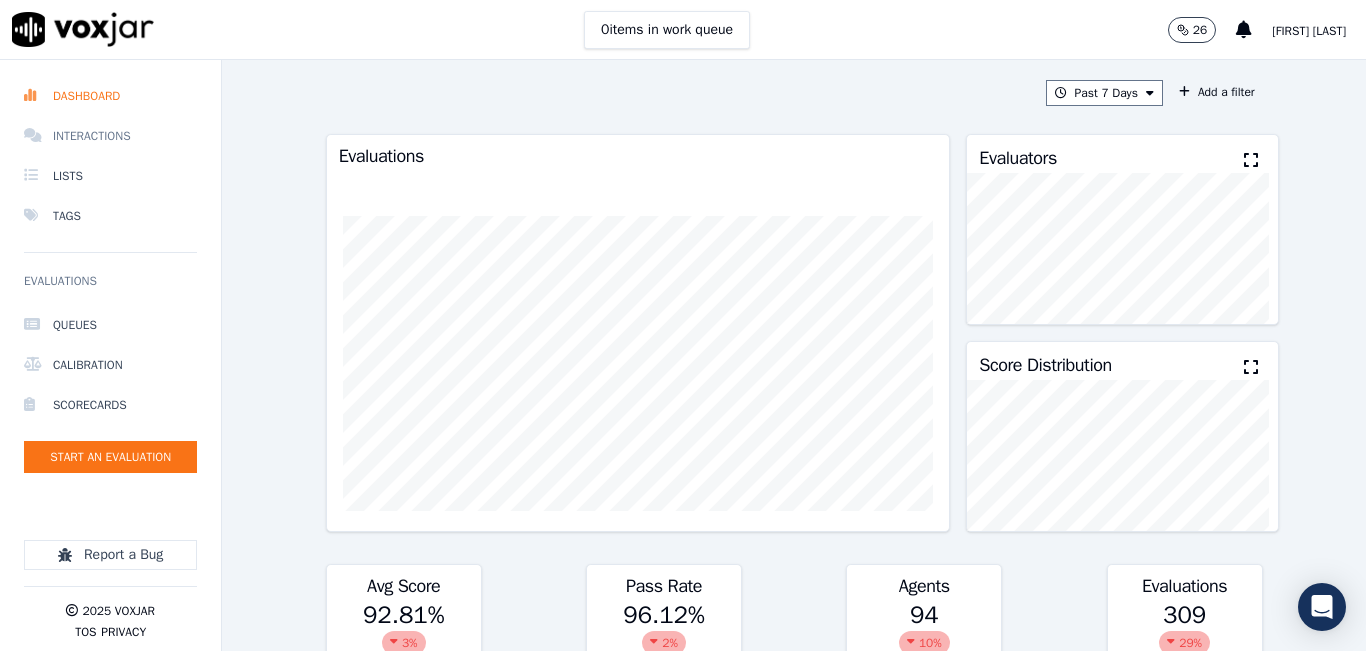 click on "Interactions" at bounding box center (110, 136) 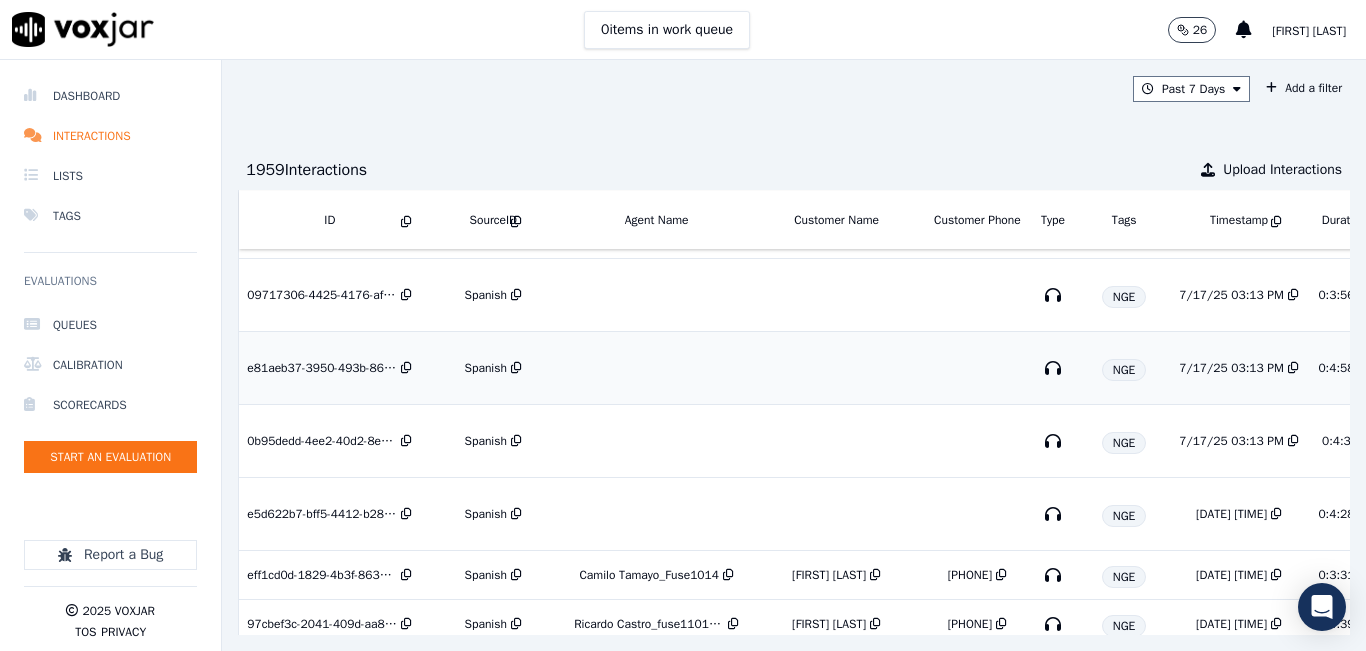 scroll, scrollTop: 2193, scrollLeft: 0, axis: vertical 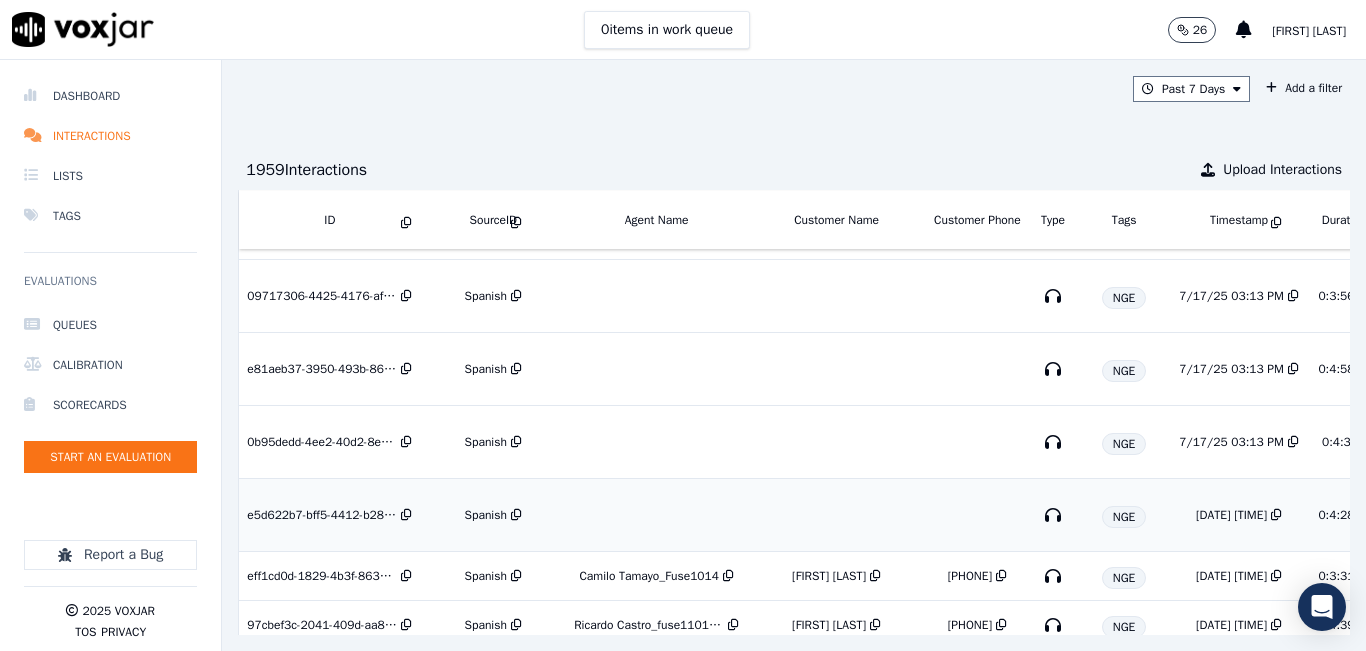 click on "Spanish" at bounding box center [493, 515] 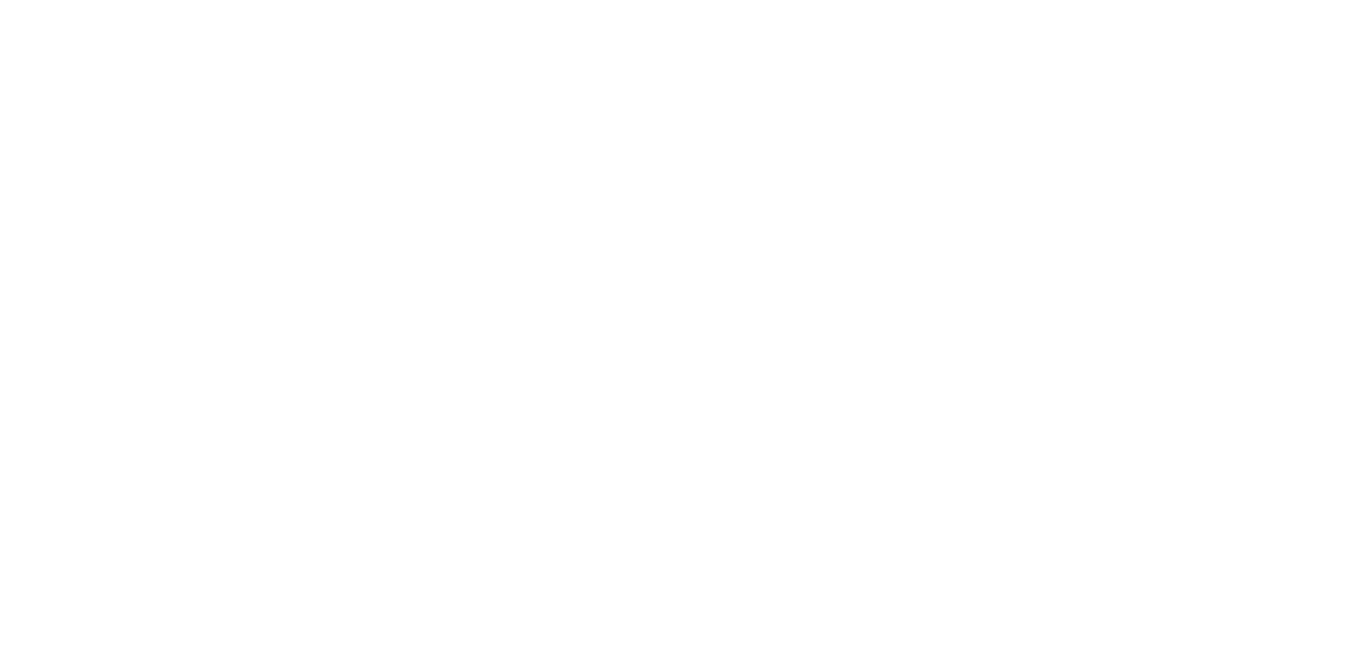 scroll, scrollTop: 0, scrollLeft: 0, axis: both 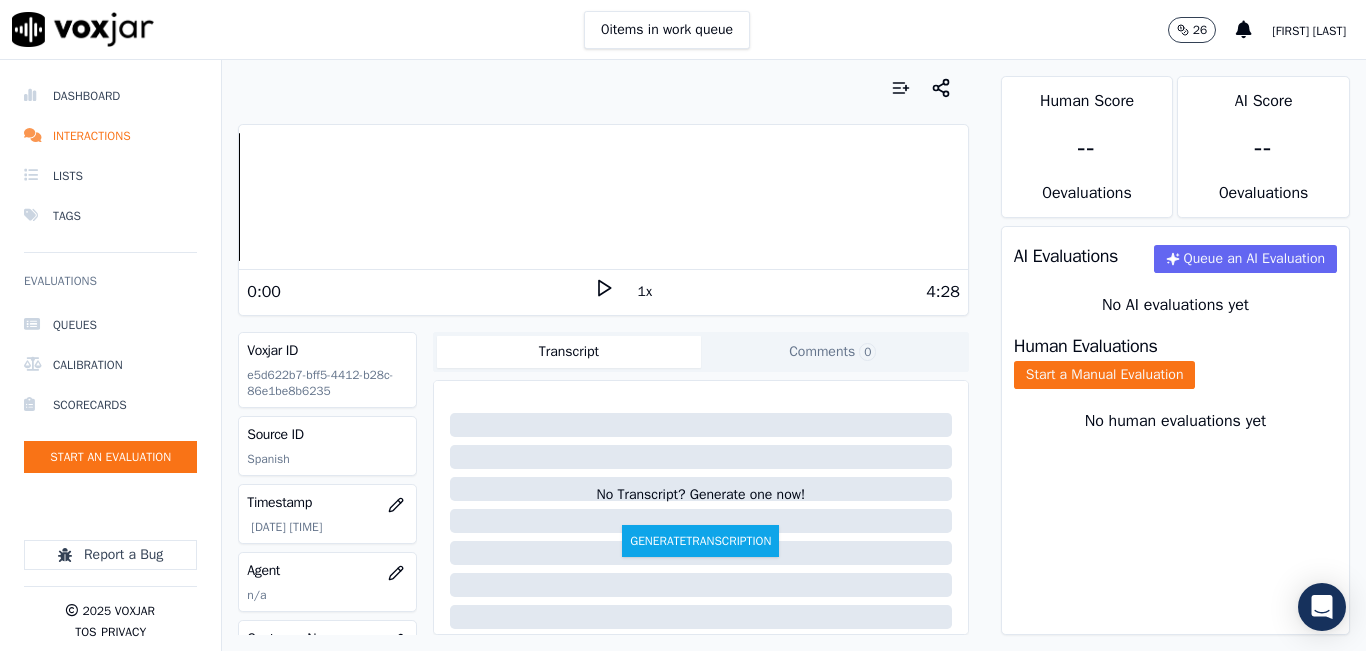click 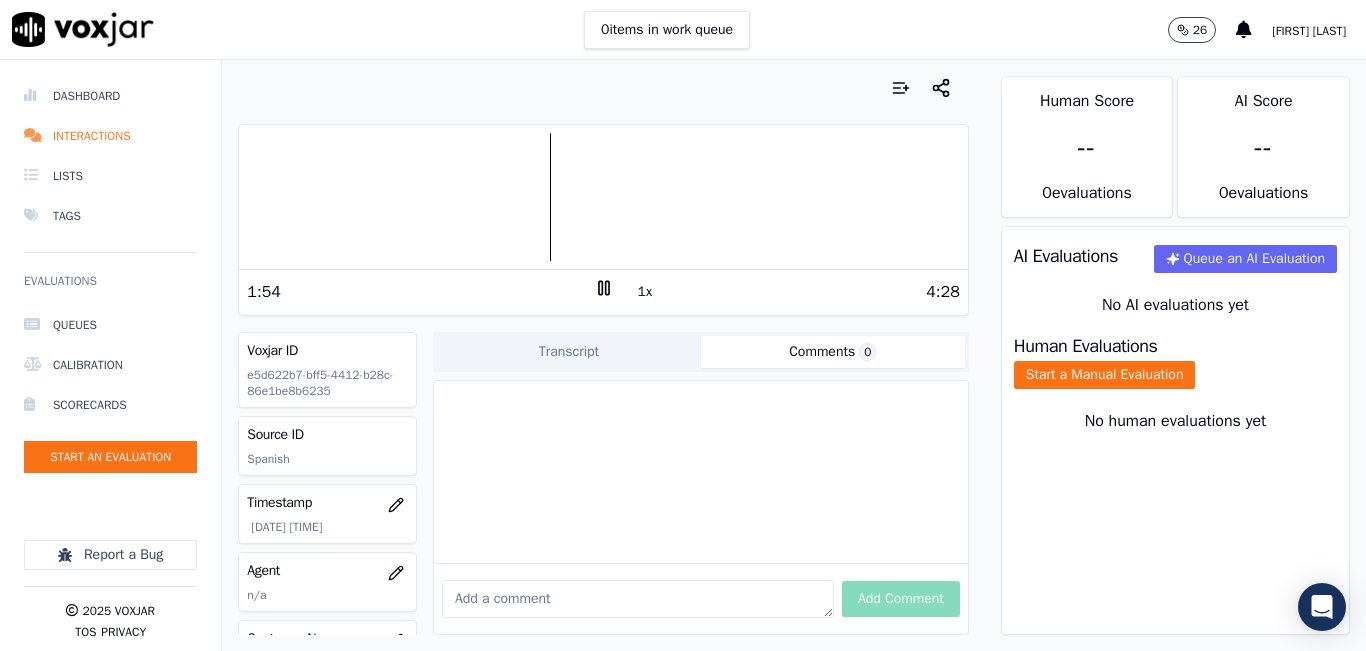 click on "Comments  0" 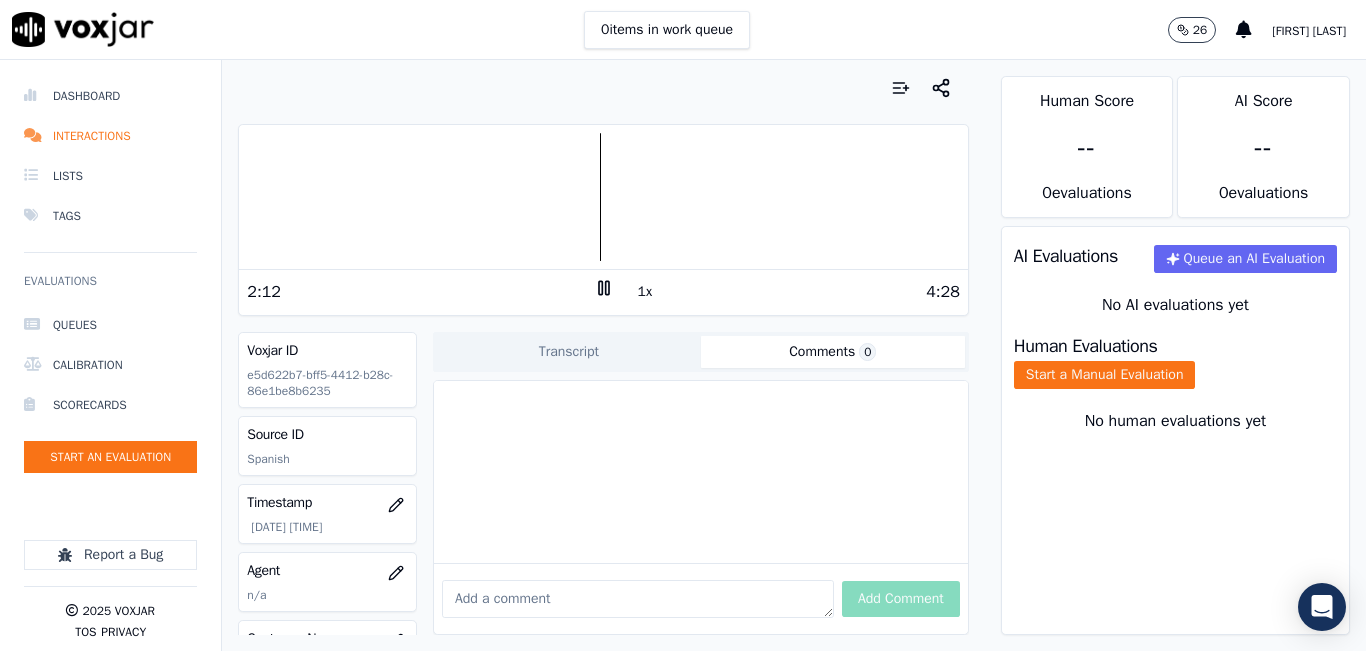 click at bounding box center (638, 599) 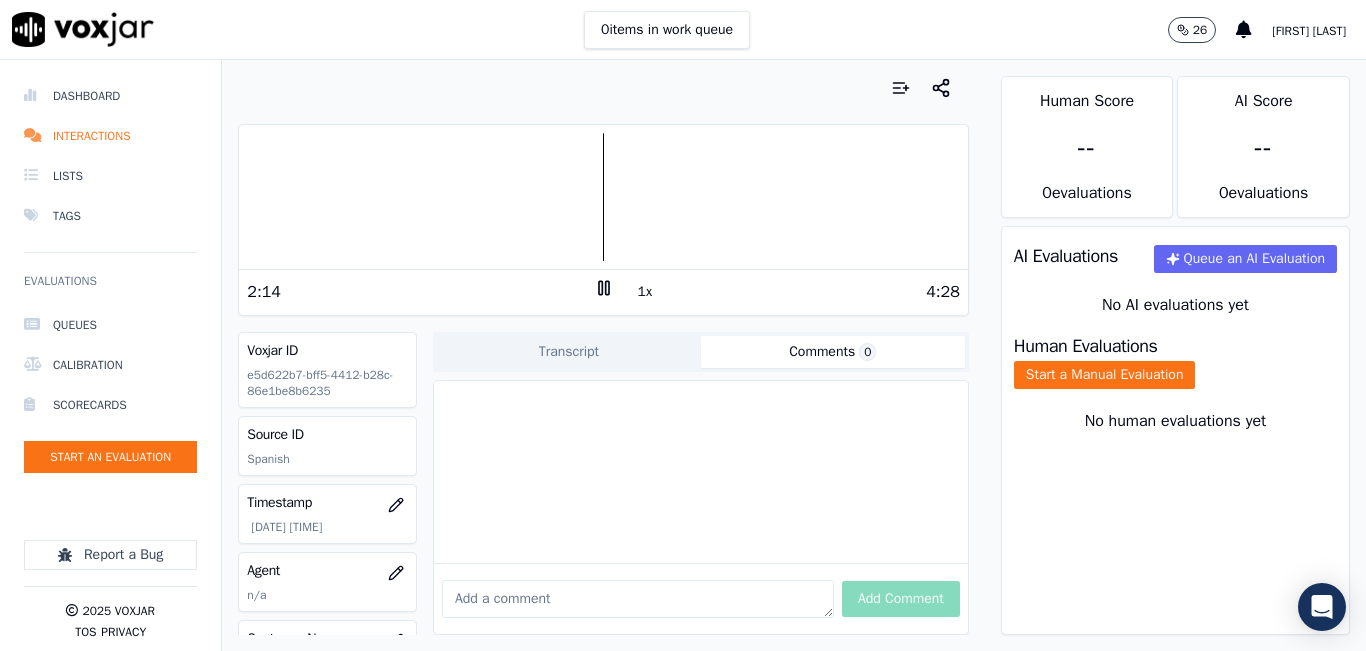click 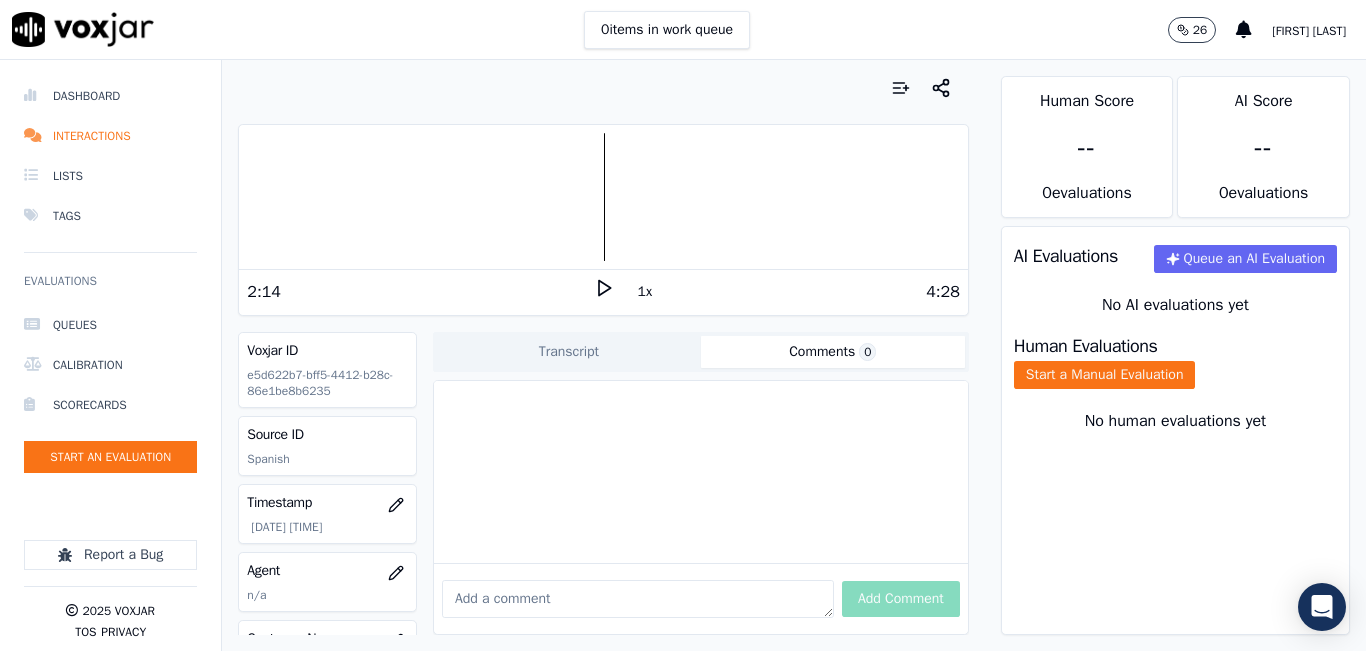 click 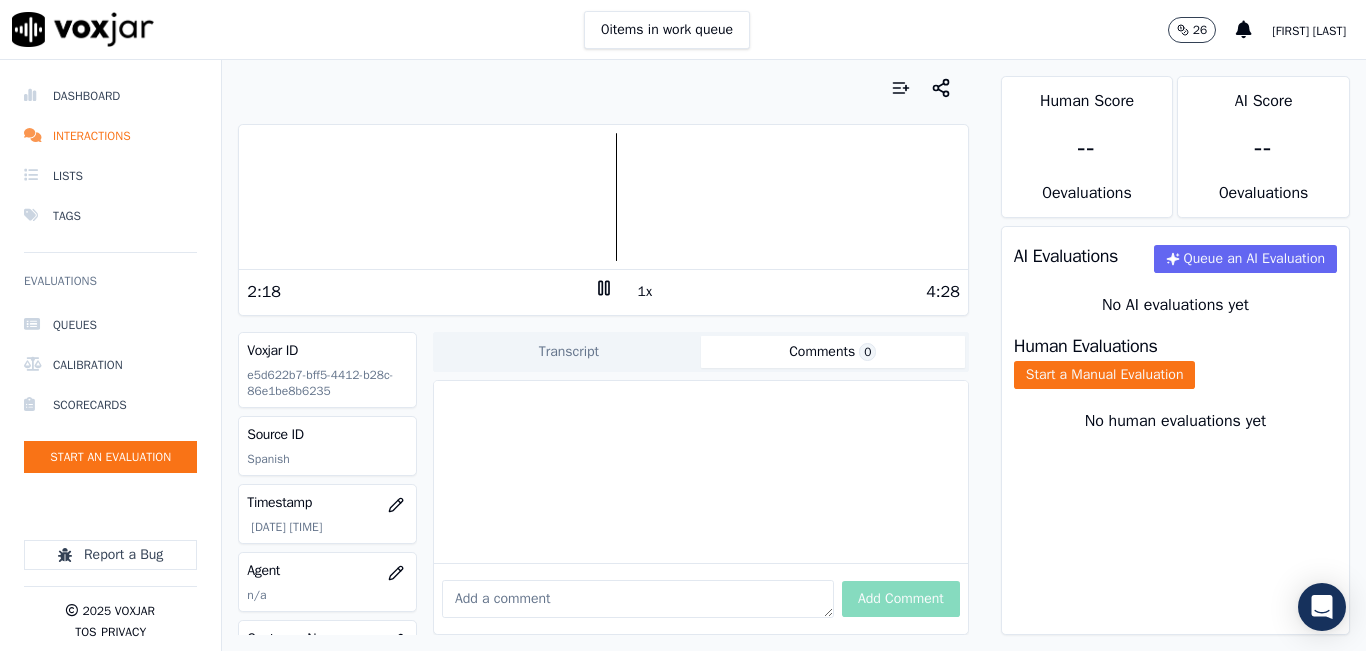 click at bounding box center [603, 197] 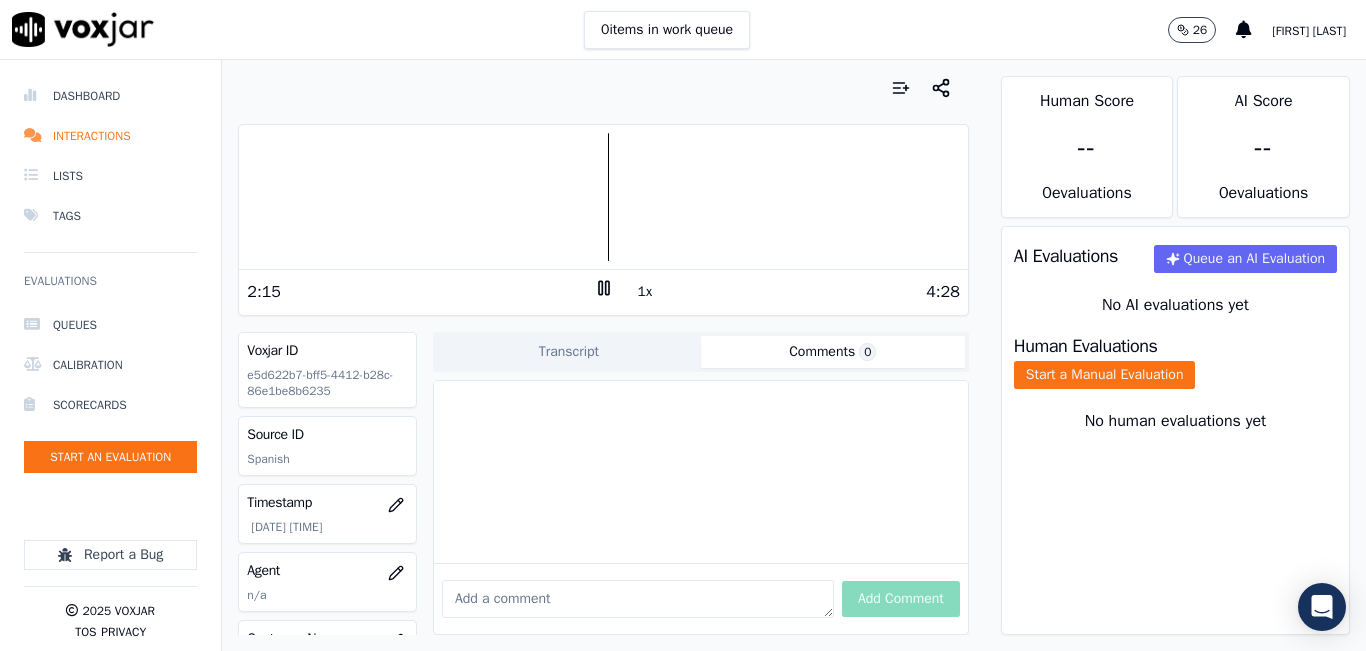 click at bounding box center (638, 599) 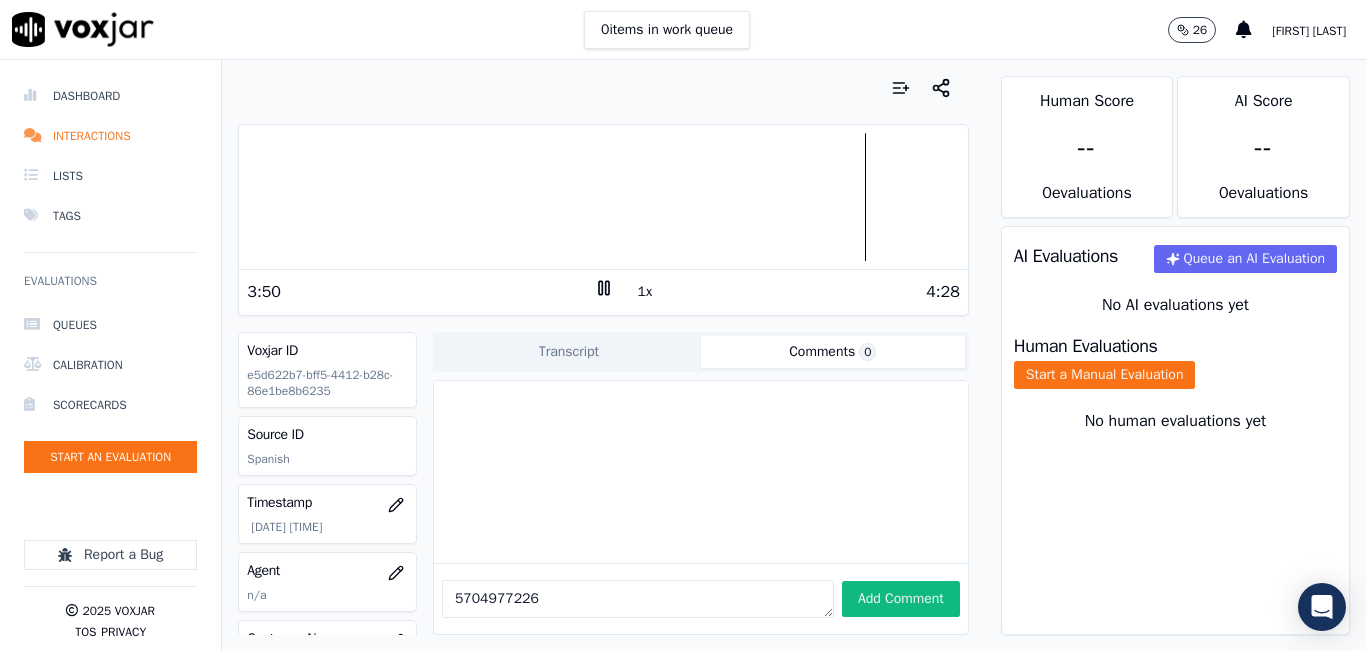 type on "5704977226" 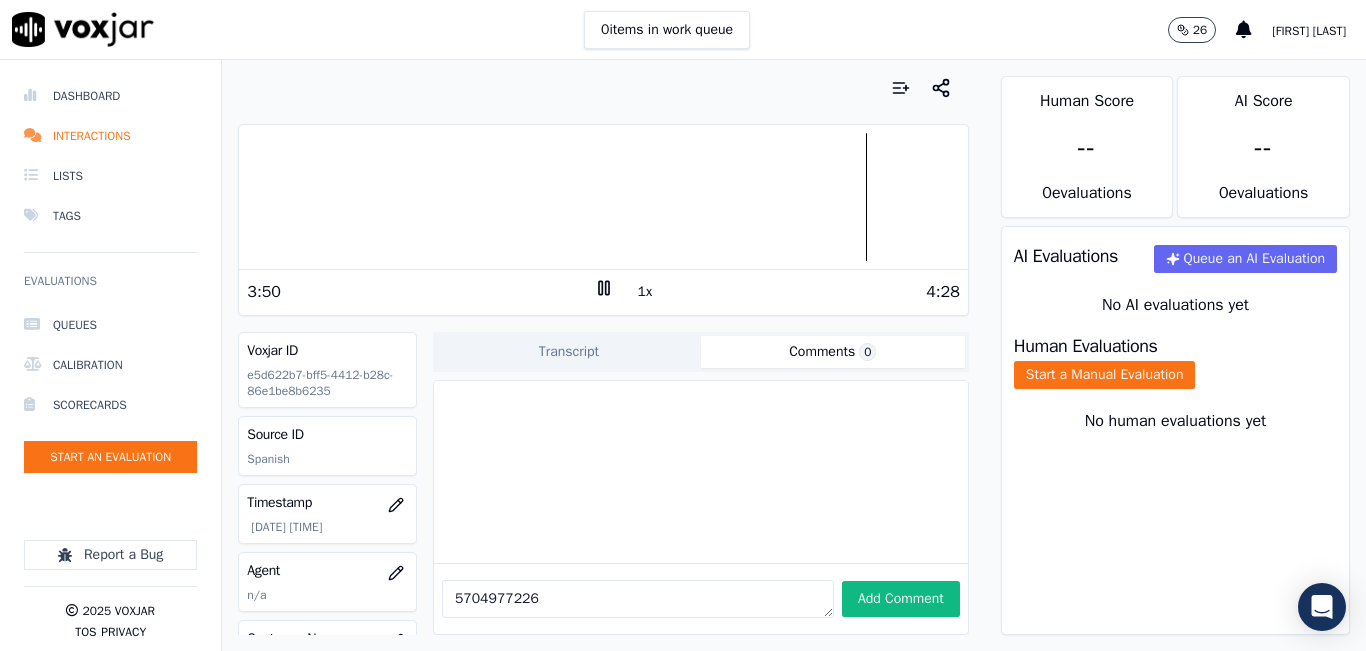 click 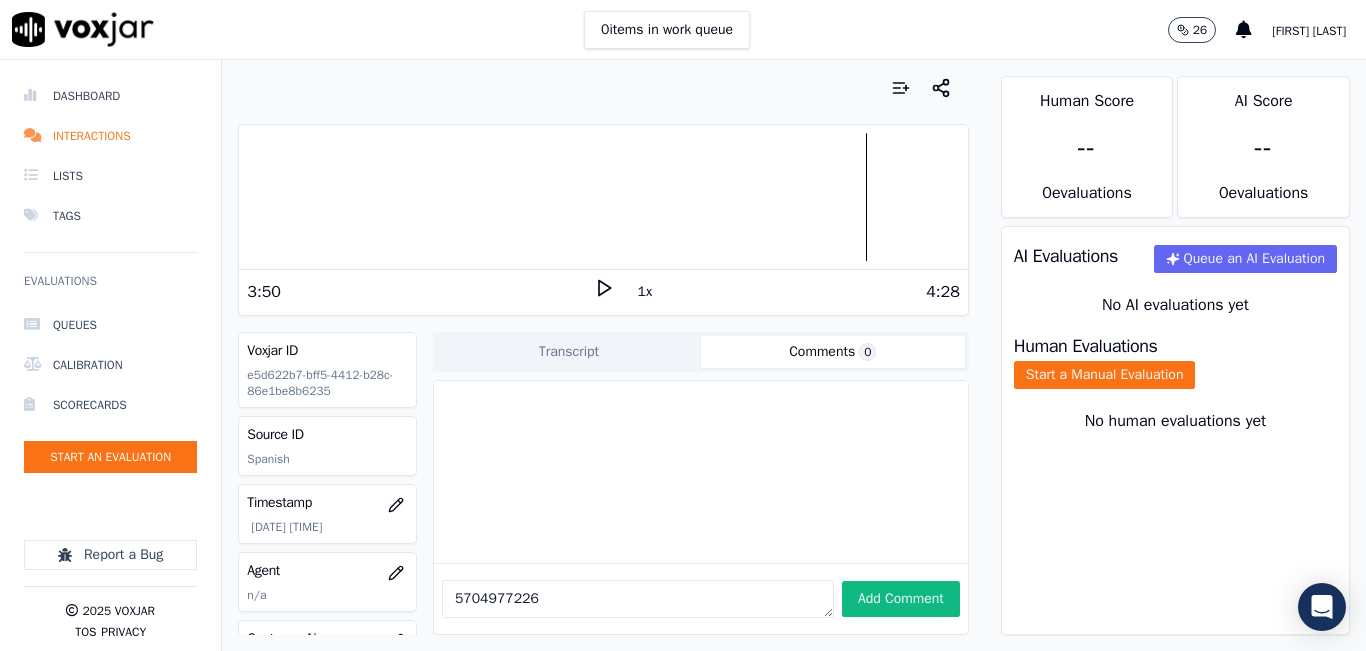 click on "5704977226" at bounding box center [638, 599] 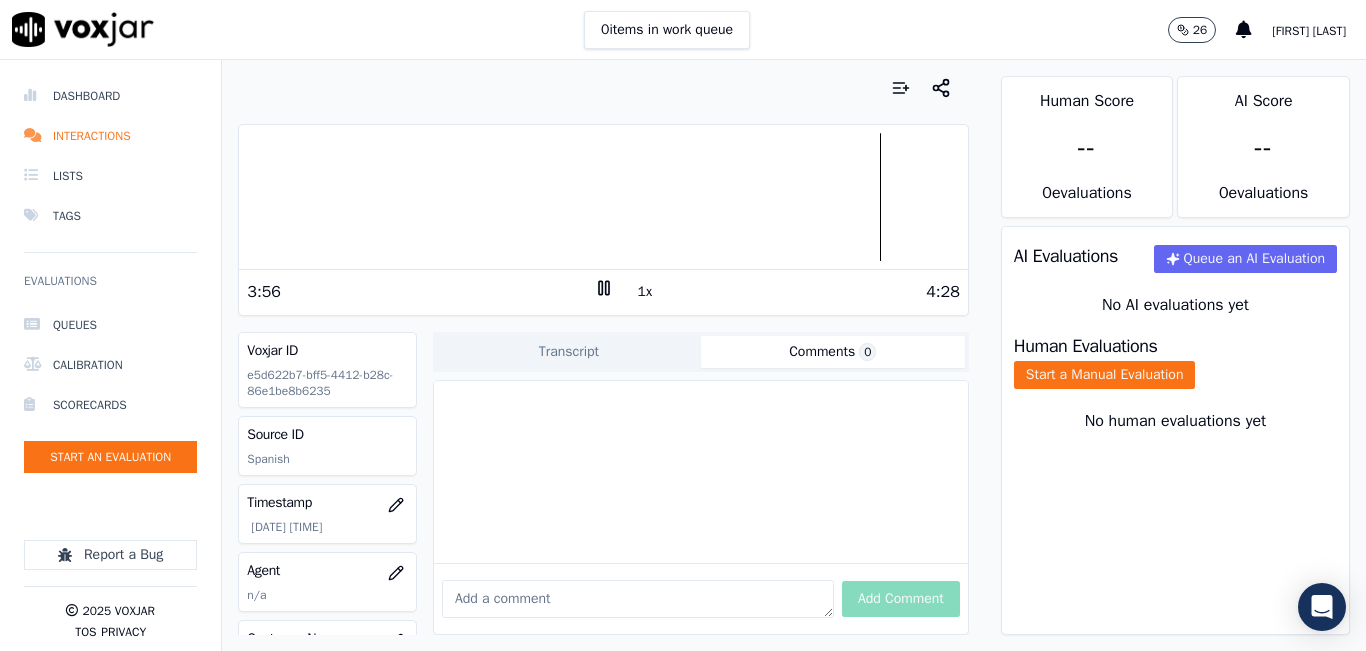 type 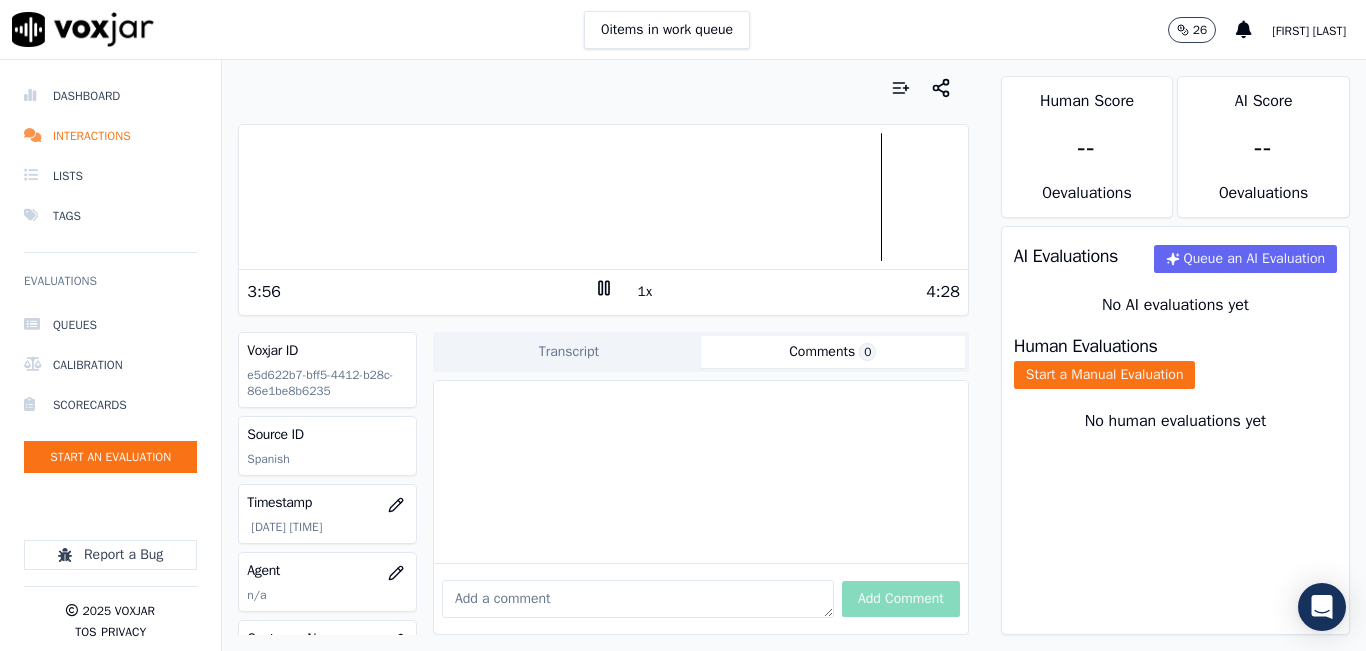 click 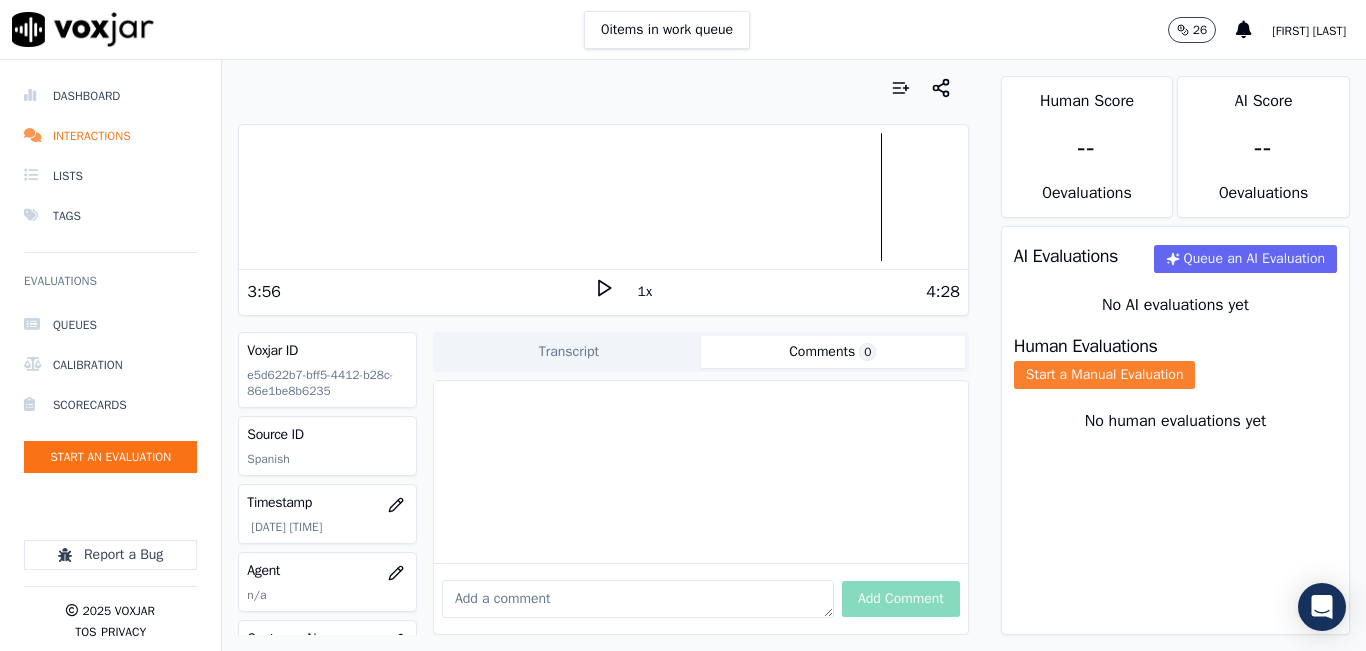 click on "Start a Manual Evaluation" 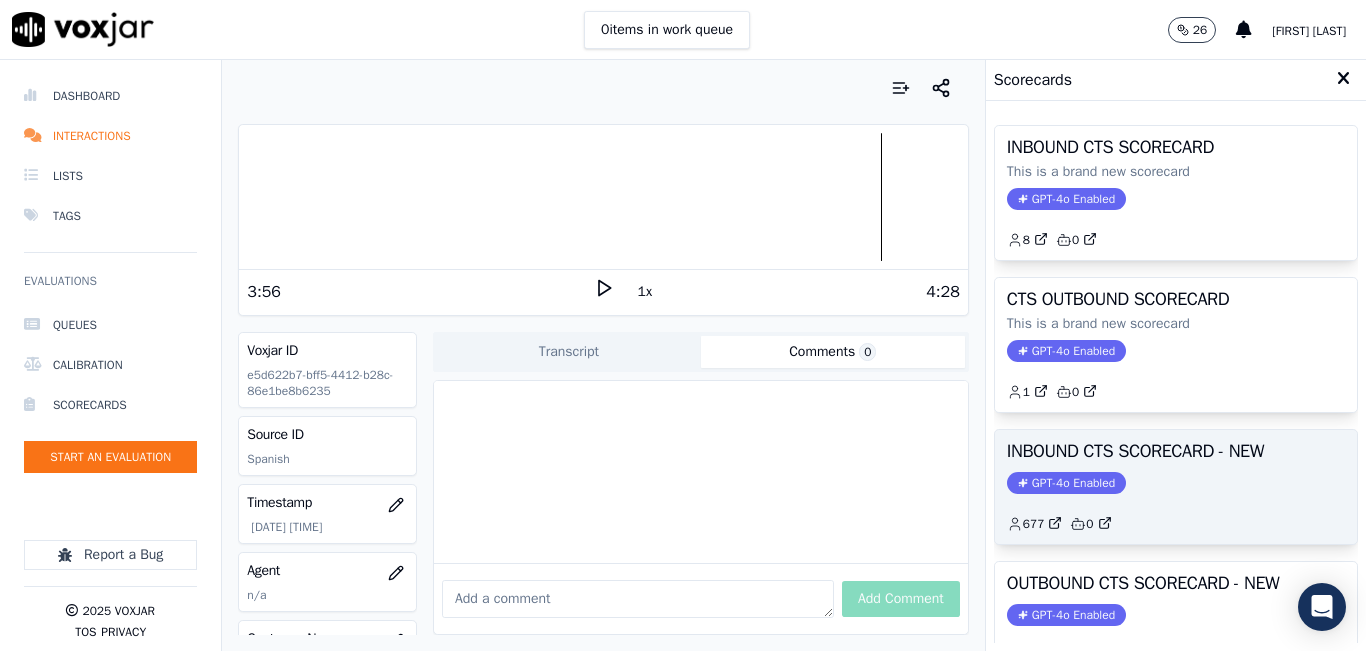 click on "GPT-4o Enabled" 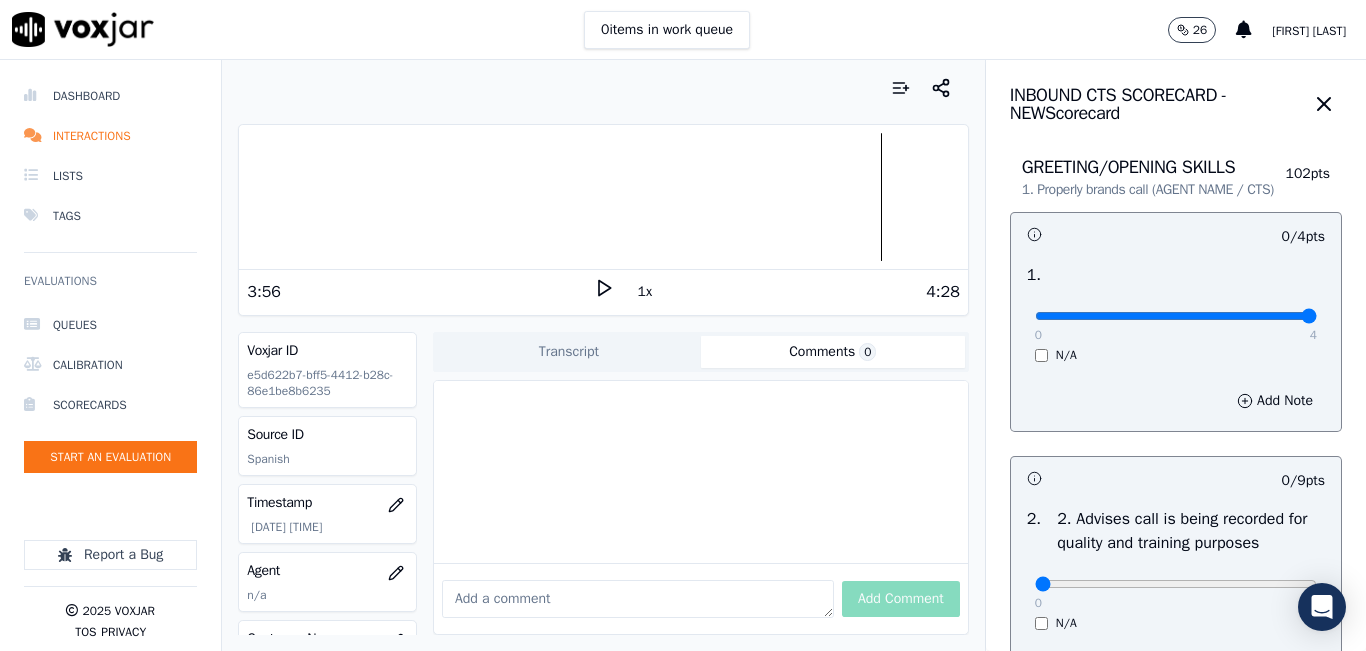 type on "4" 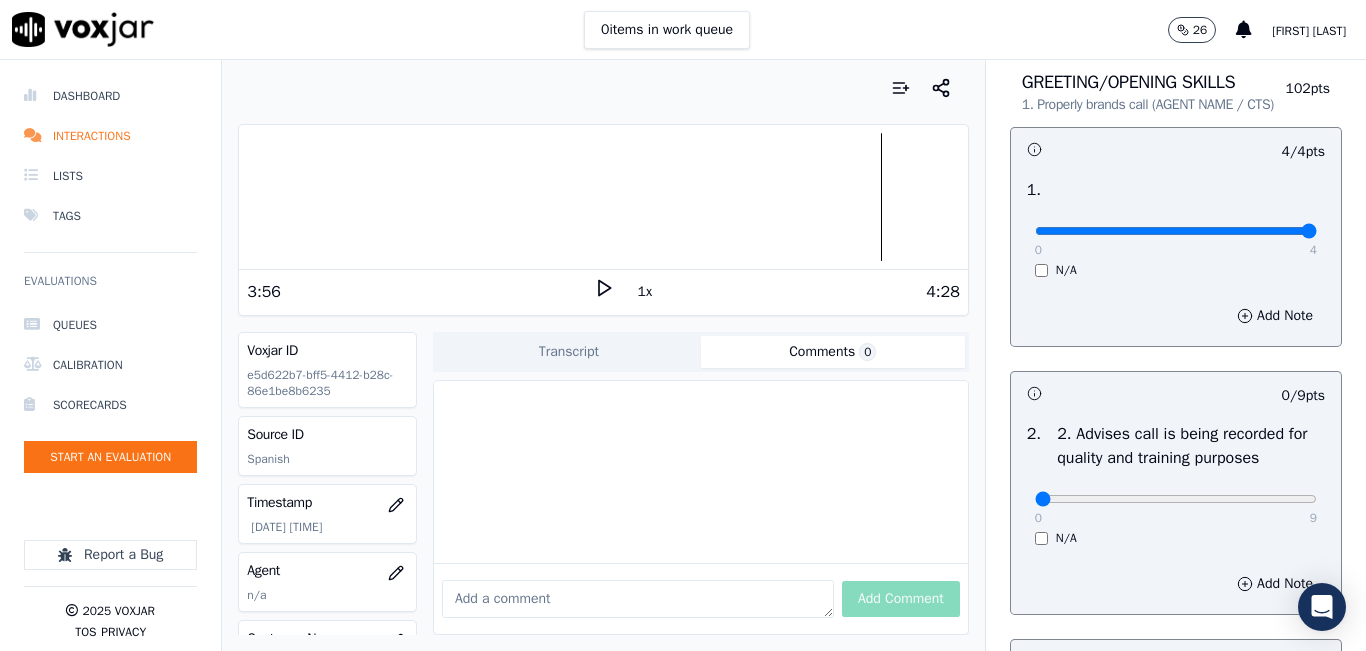 scroll, scrollTop: 300, scrollLeft: 0, axis: vertical 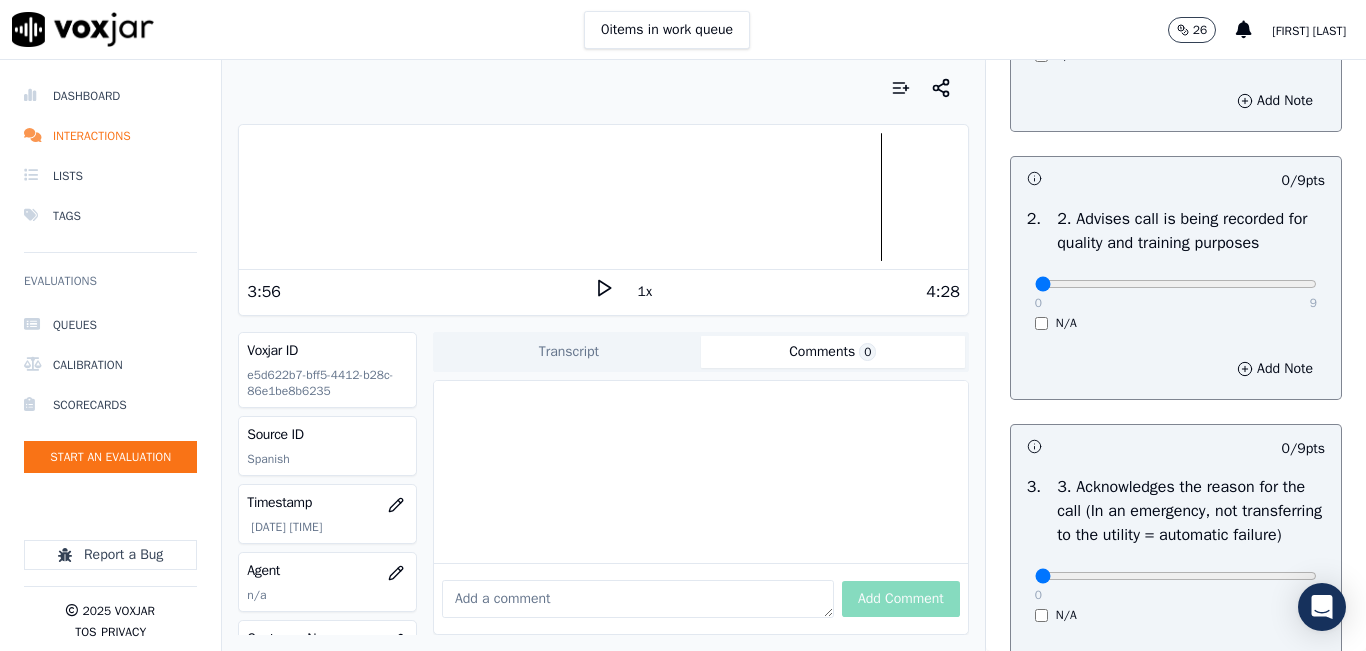 click on "0   9" at bounding box center (1176, 283) 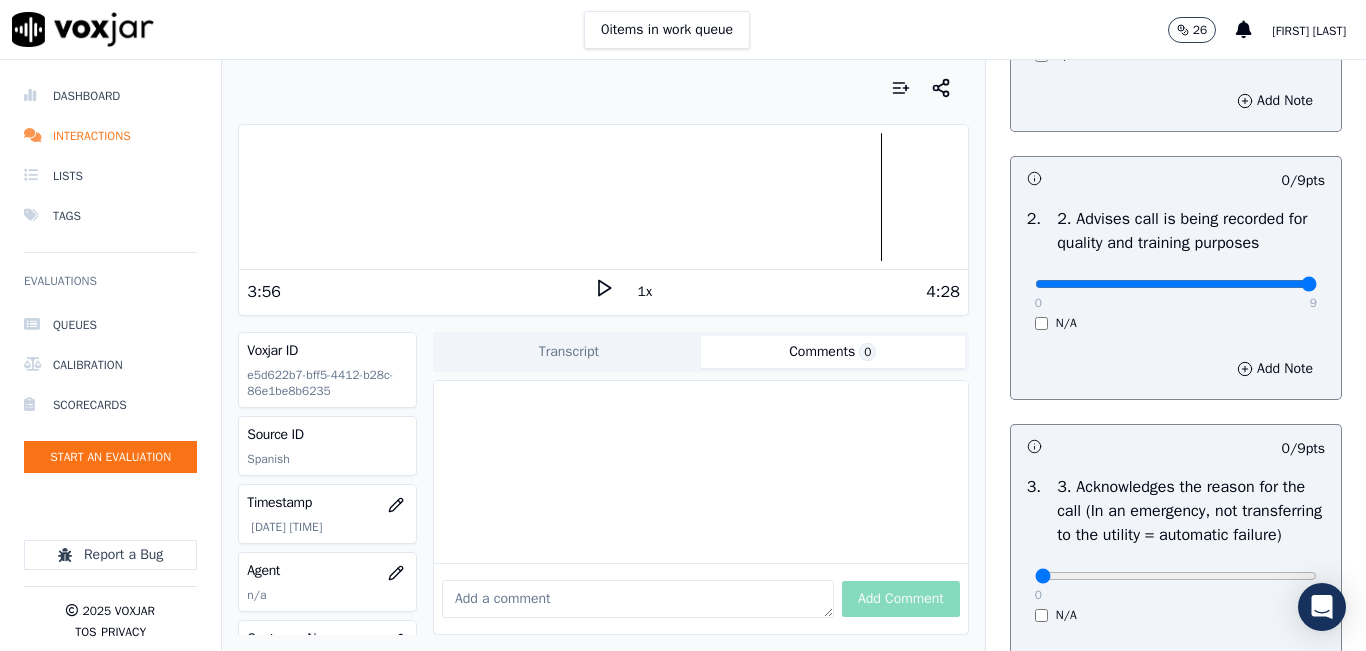 type on "9" 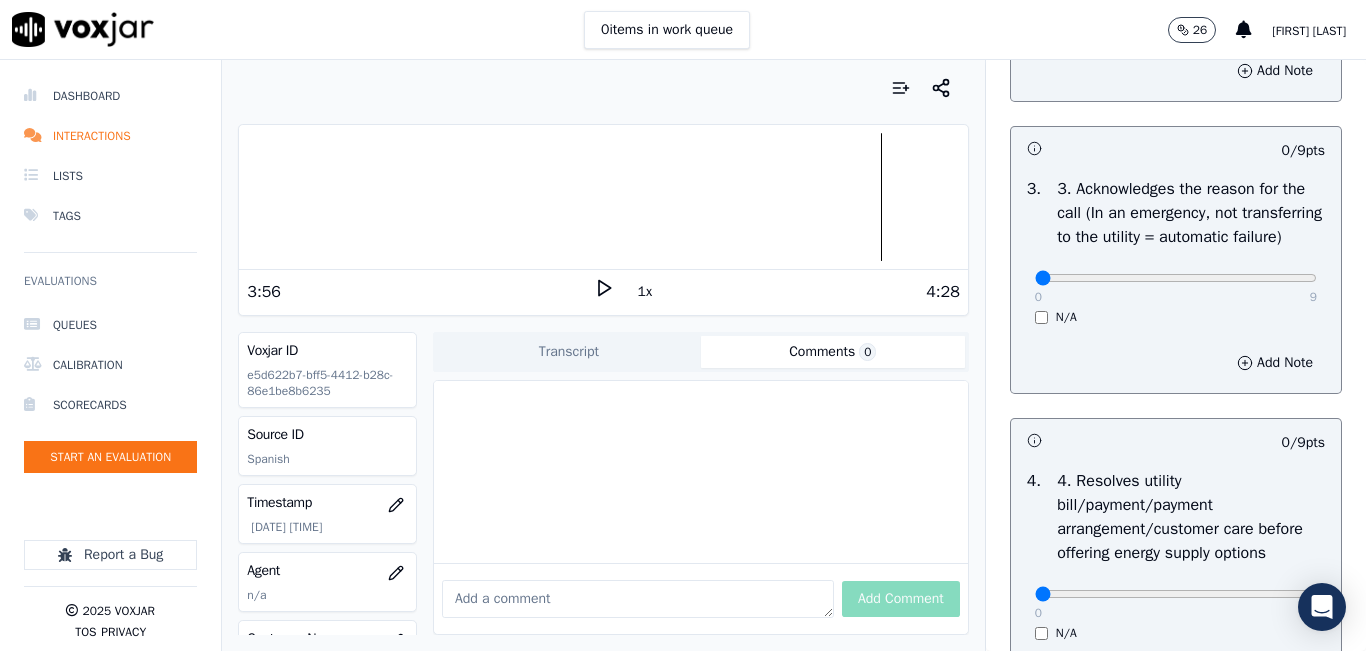 scroll, scrollTop: 600, scrollLeft: 0, axis: vertical 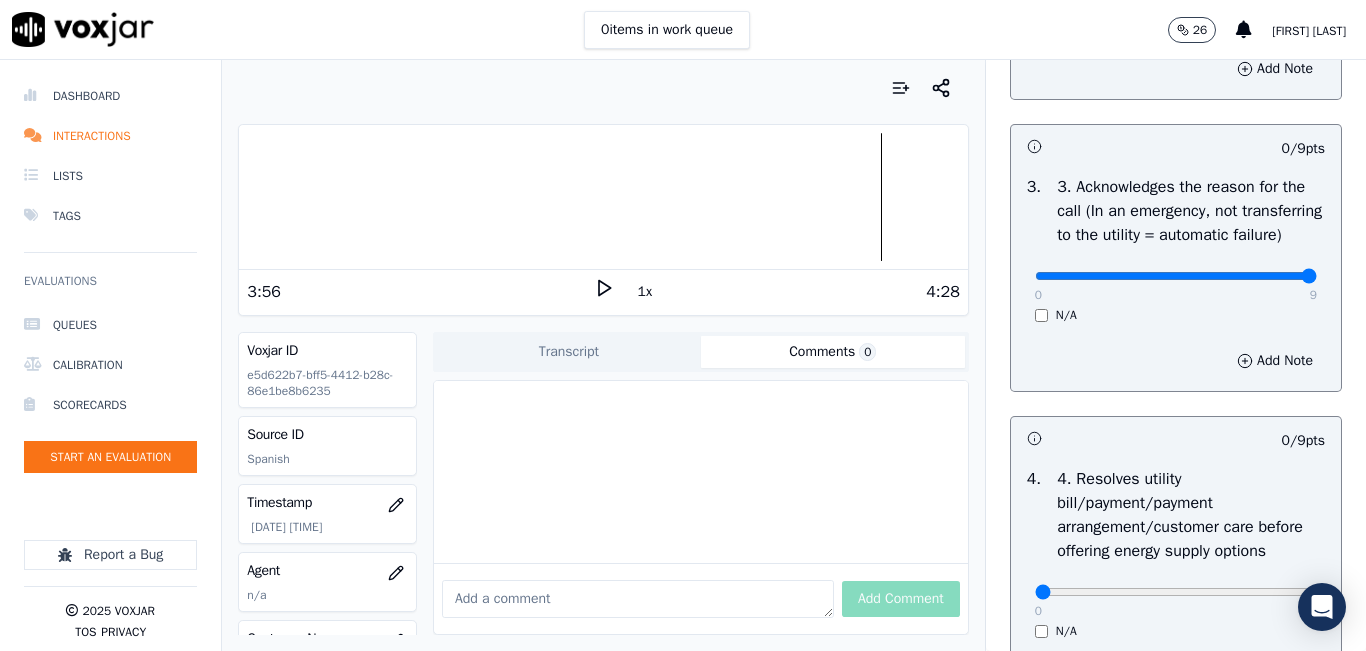 type on "9" 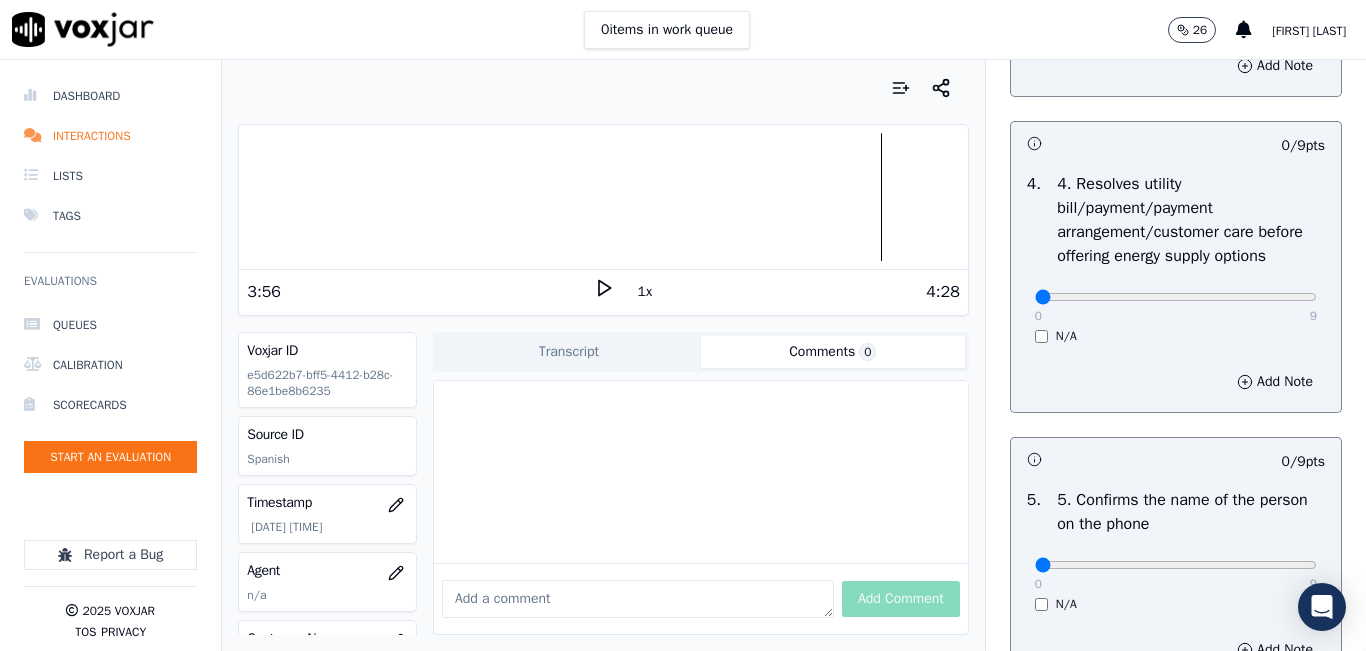 scroll, scrollTop: 900, scrollLeft: 0, axis: vertical 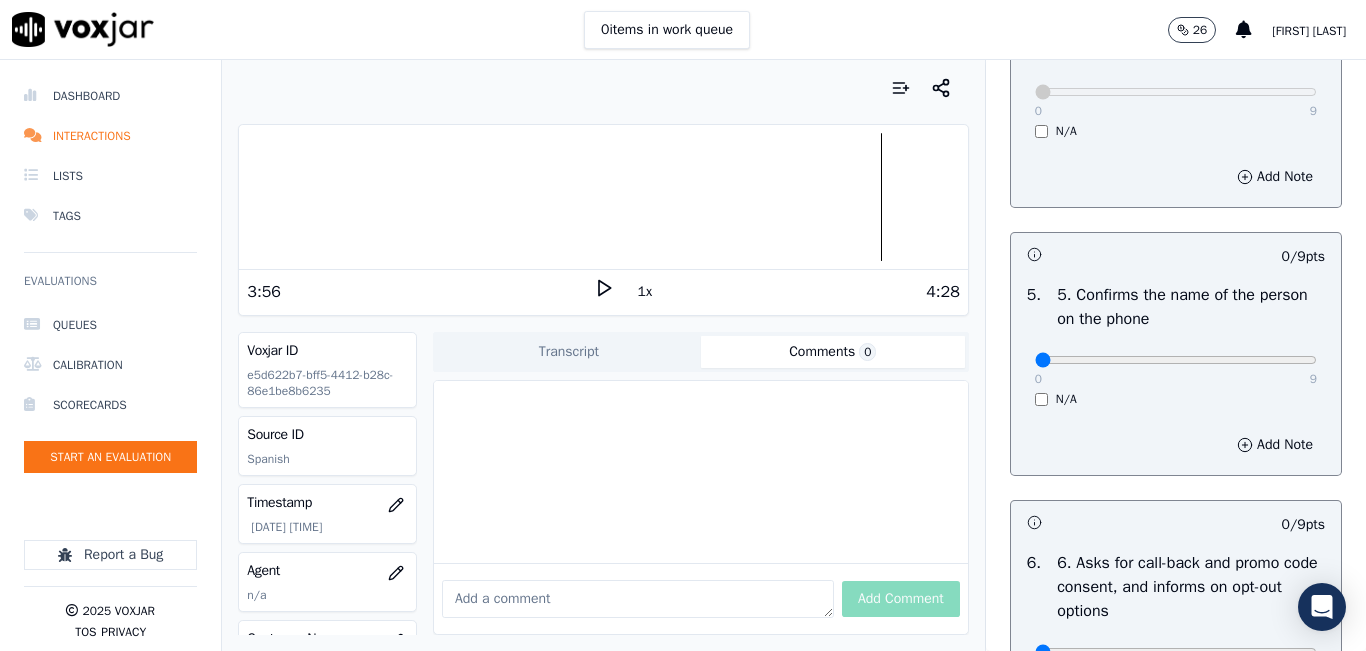click on "0   9" at bounding box center [1176, 359] 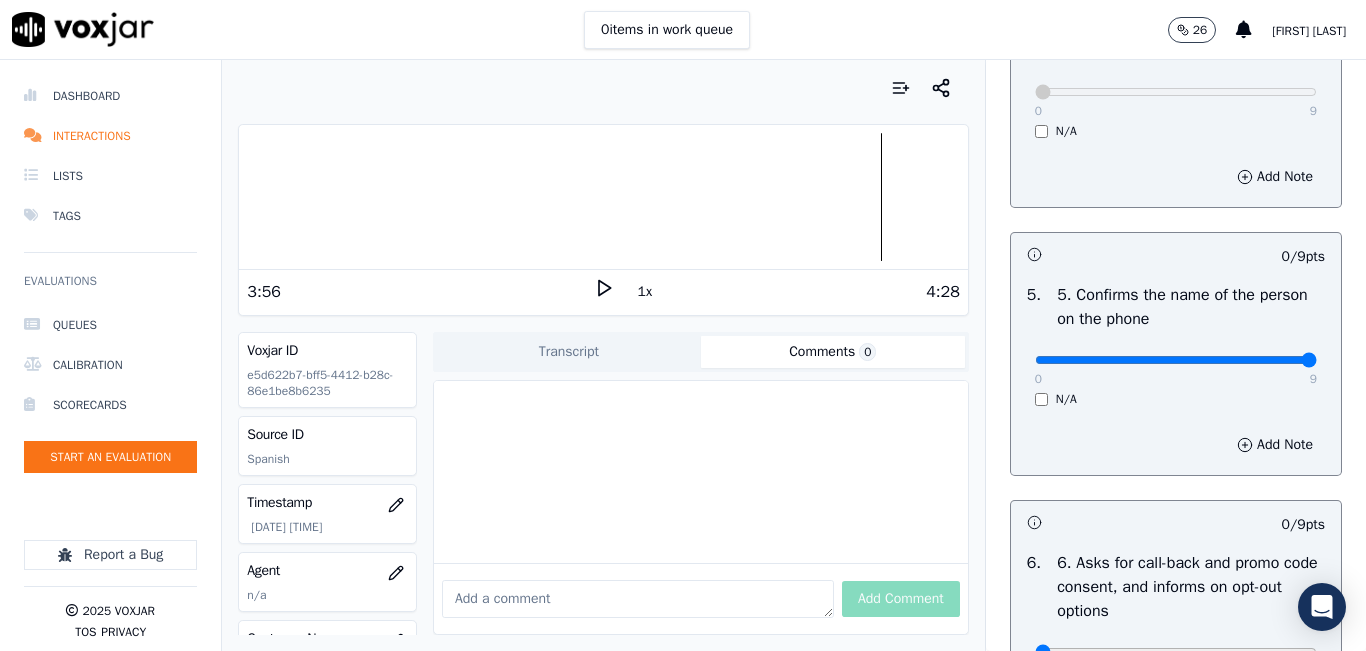 type on "9" 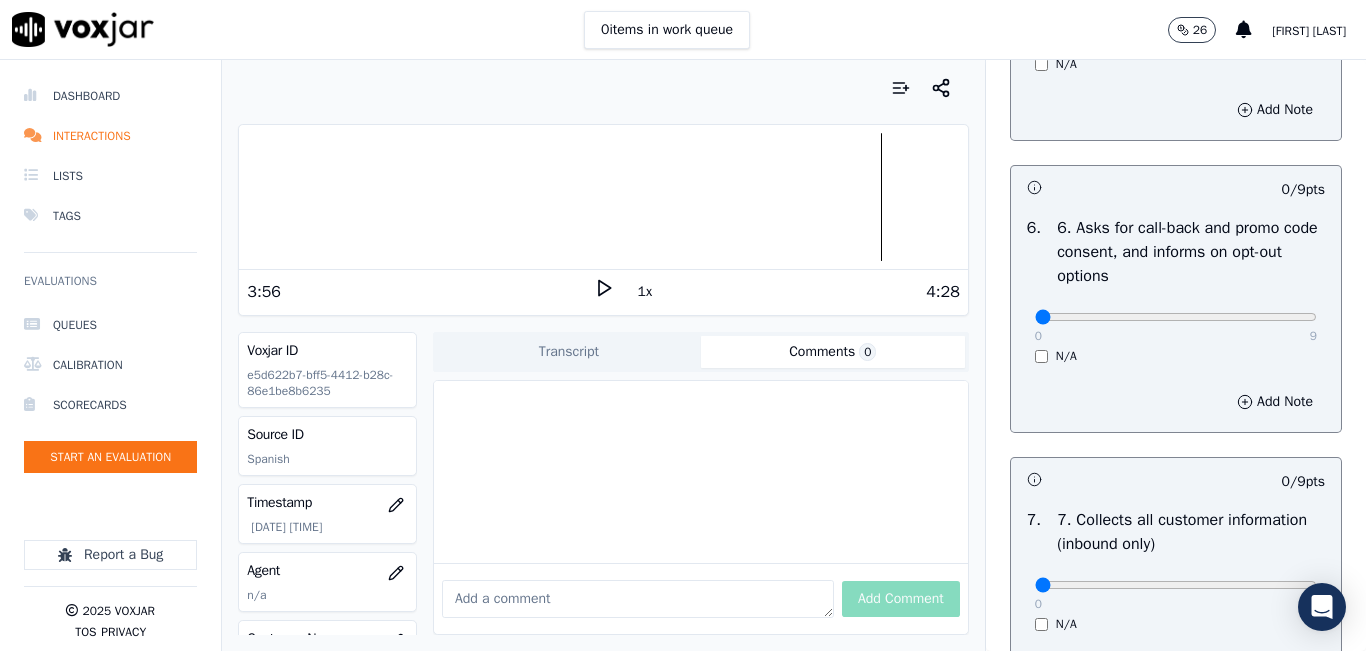scroll, scrollTop: 1400, scrollLeft: 0, axis: vertical 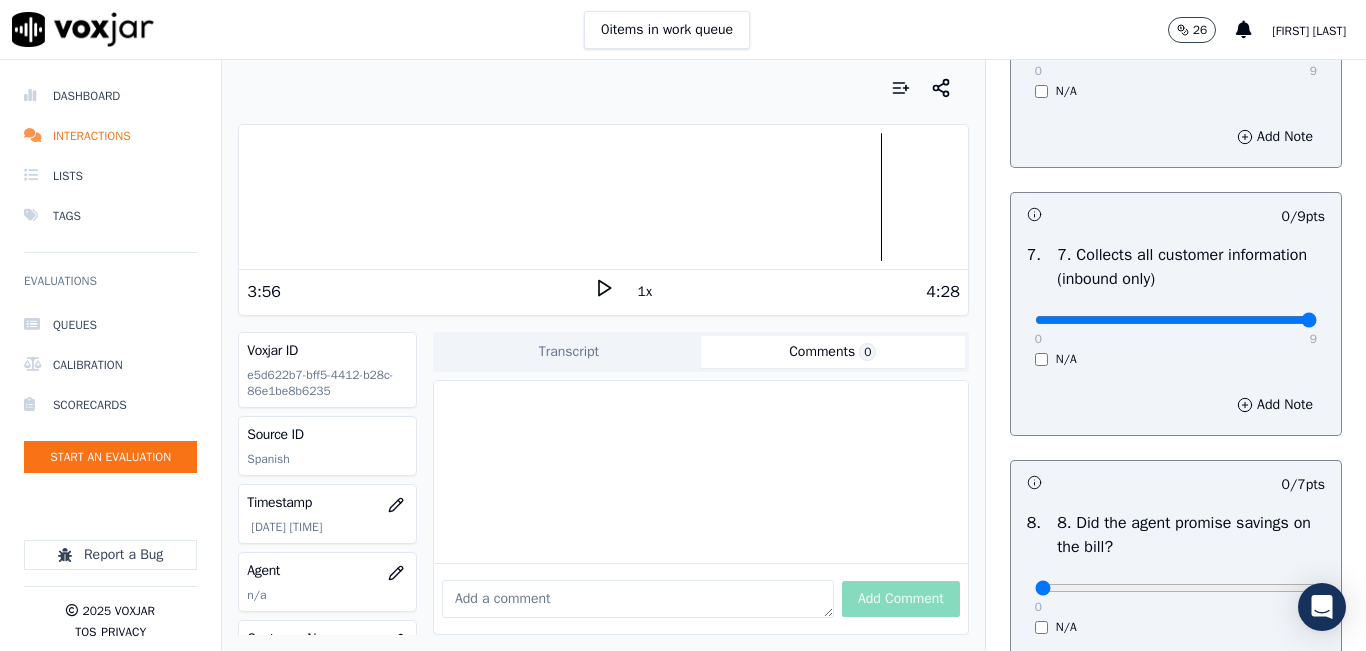 type on "9" 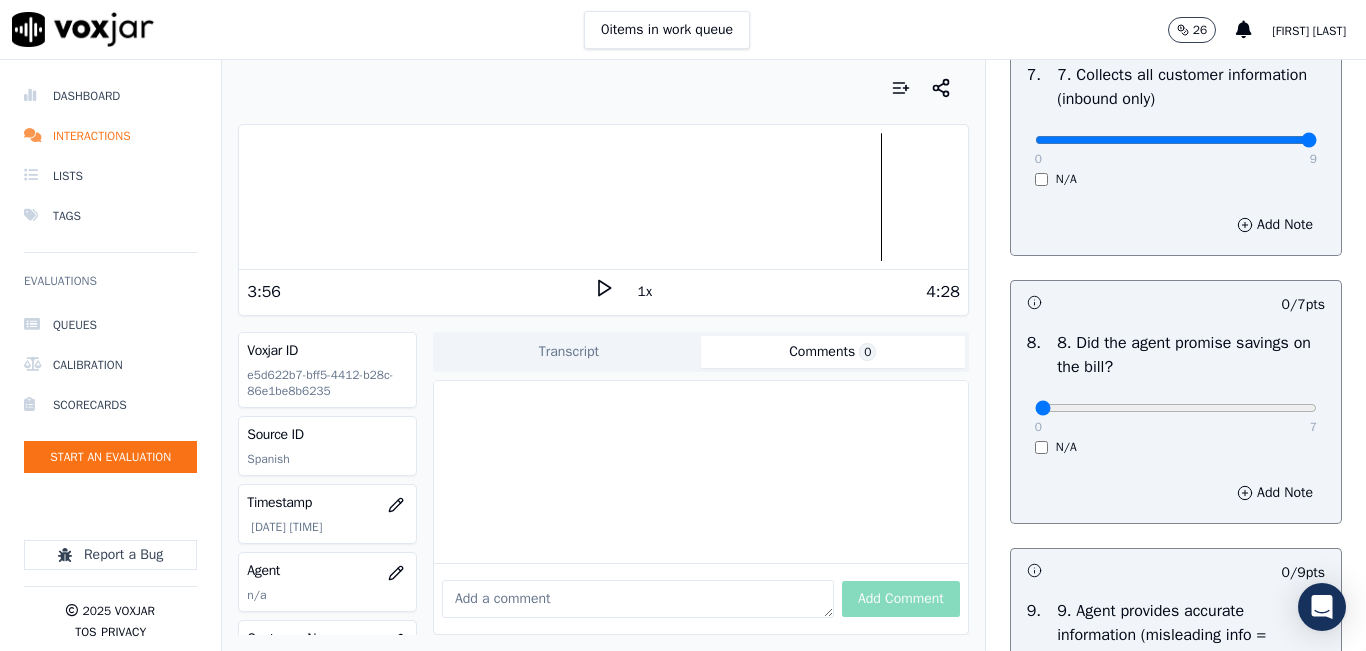 scroll, scrollTop: 1900, scrollLeft: 0, axis: vertical 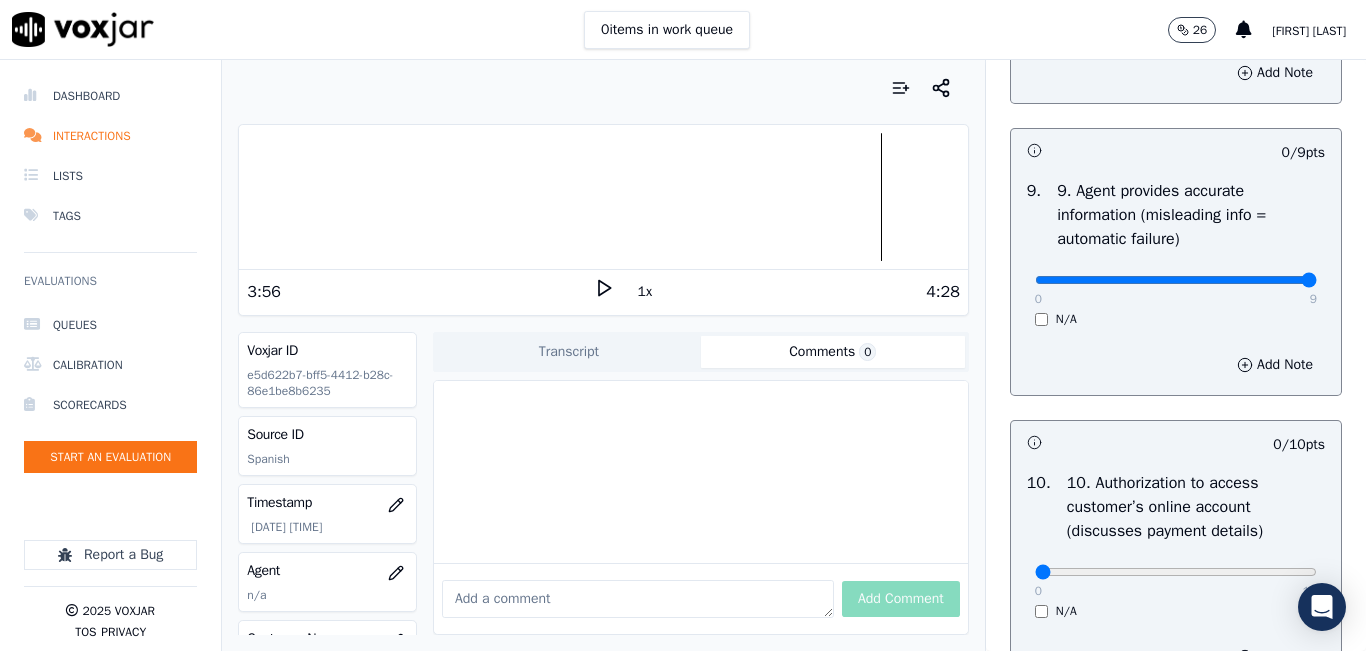 type on "9" 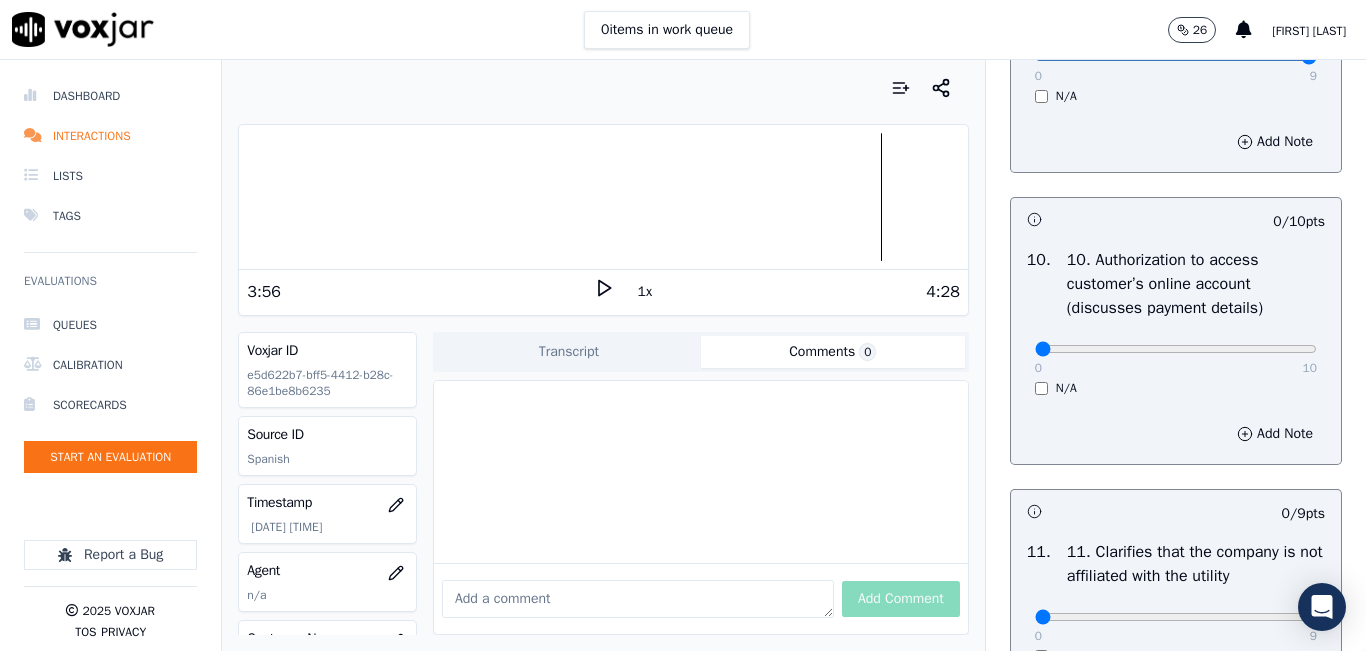 scroll, scrollTop: 2600, scrollLeft: 0, axis: vertical 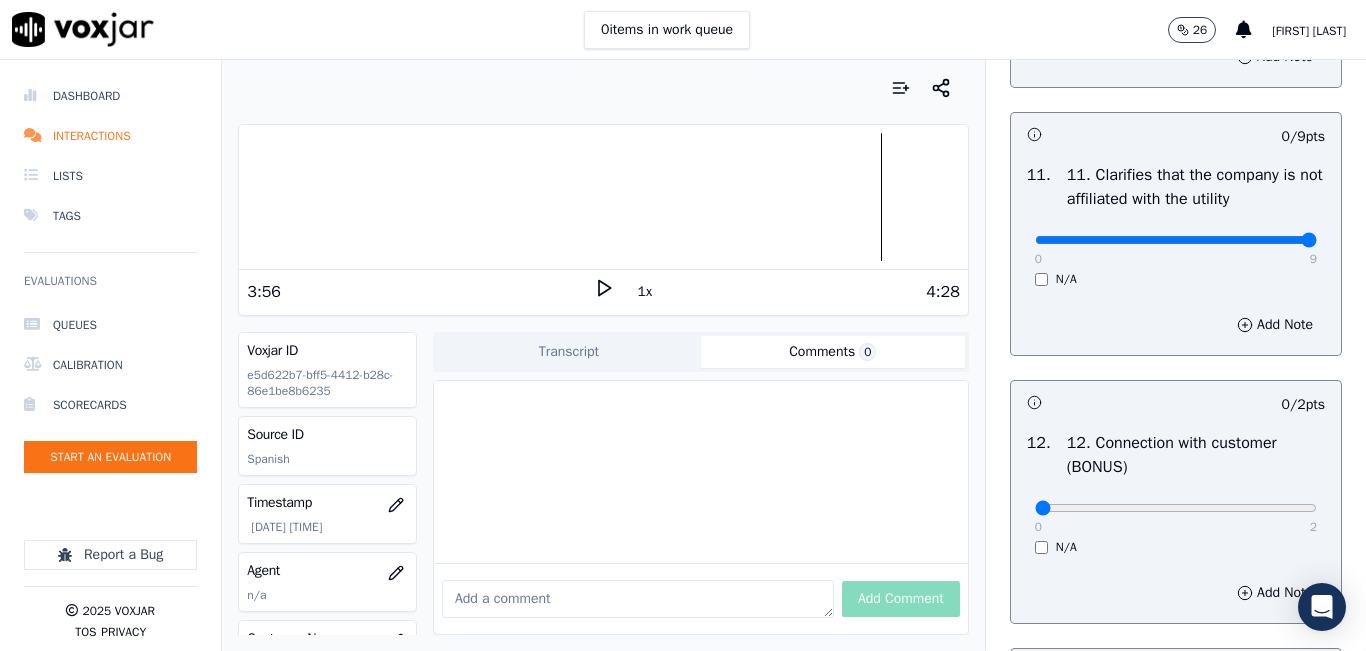 type on "9" 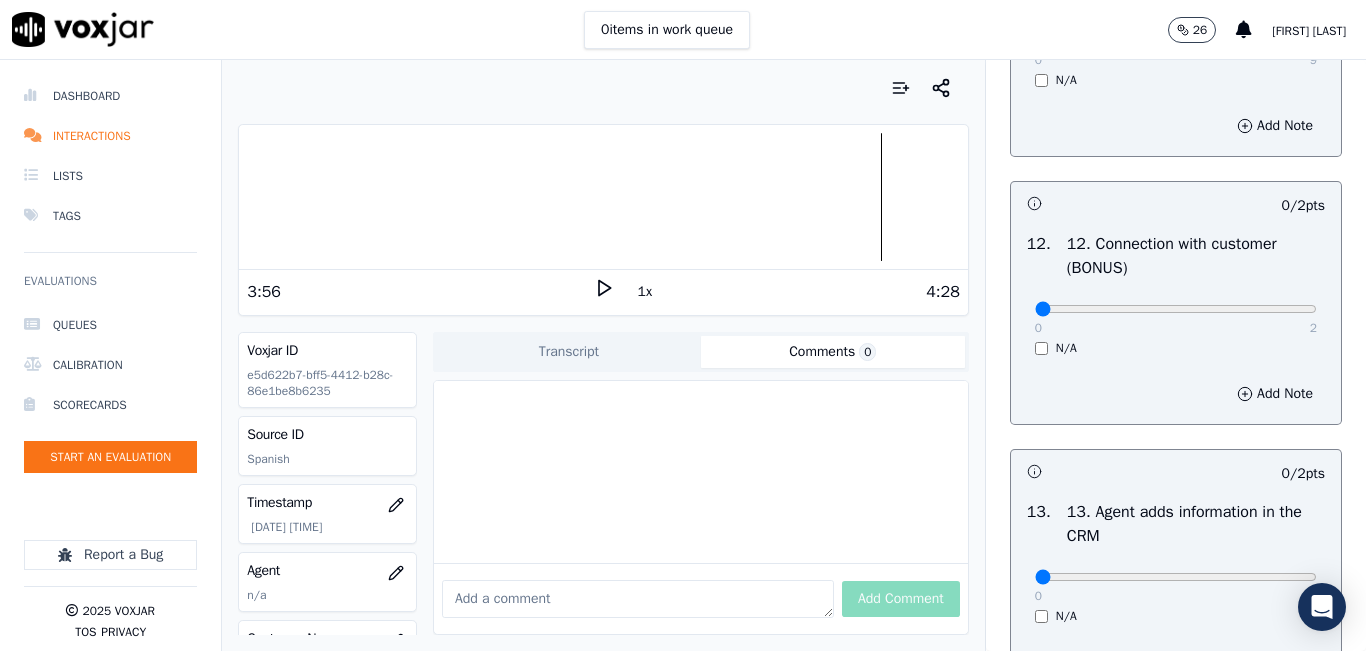 scroll, scrollTop: 3100, scrollLeft: 0, axis: vertical 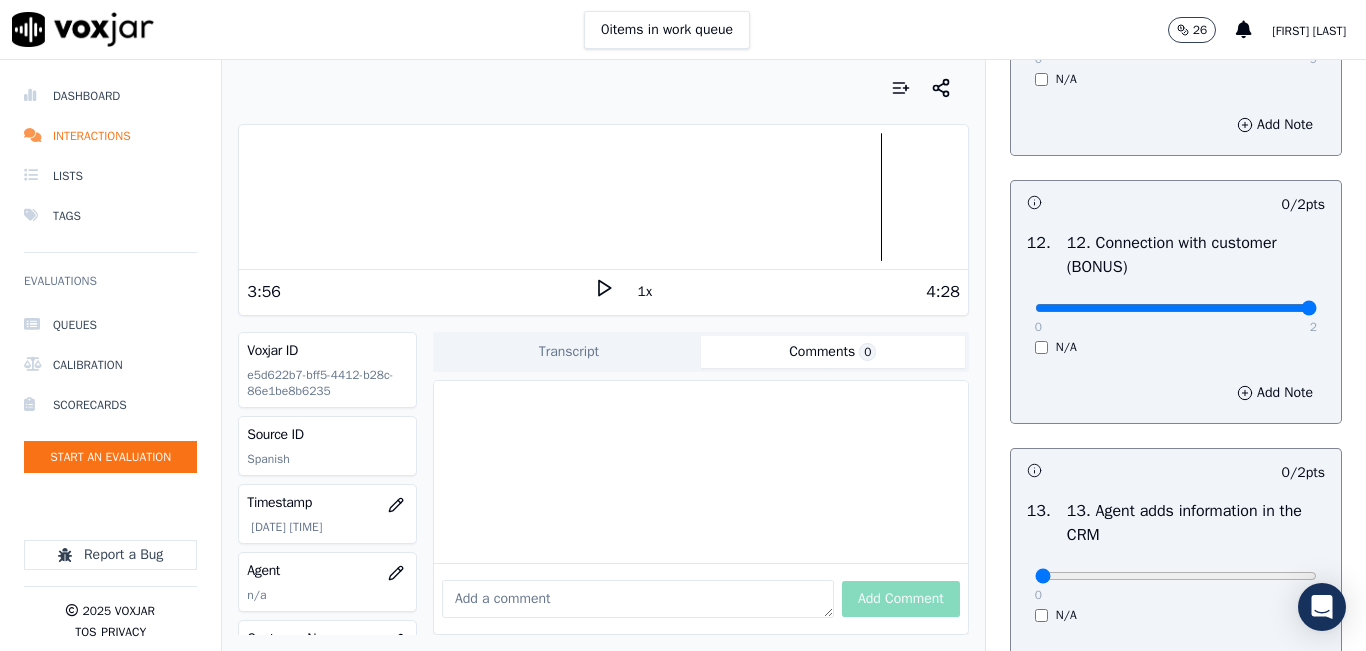 type on "2" 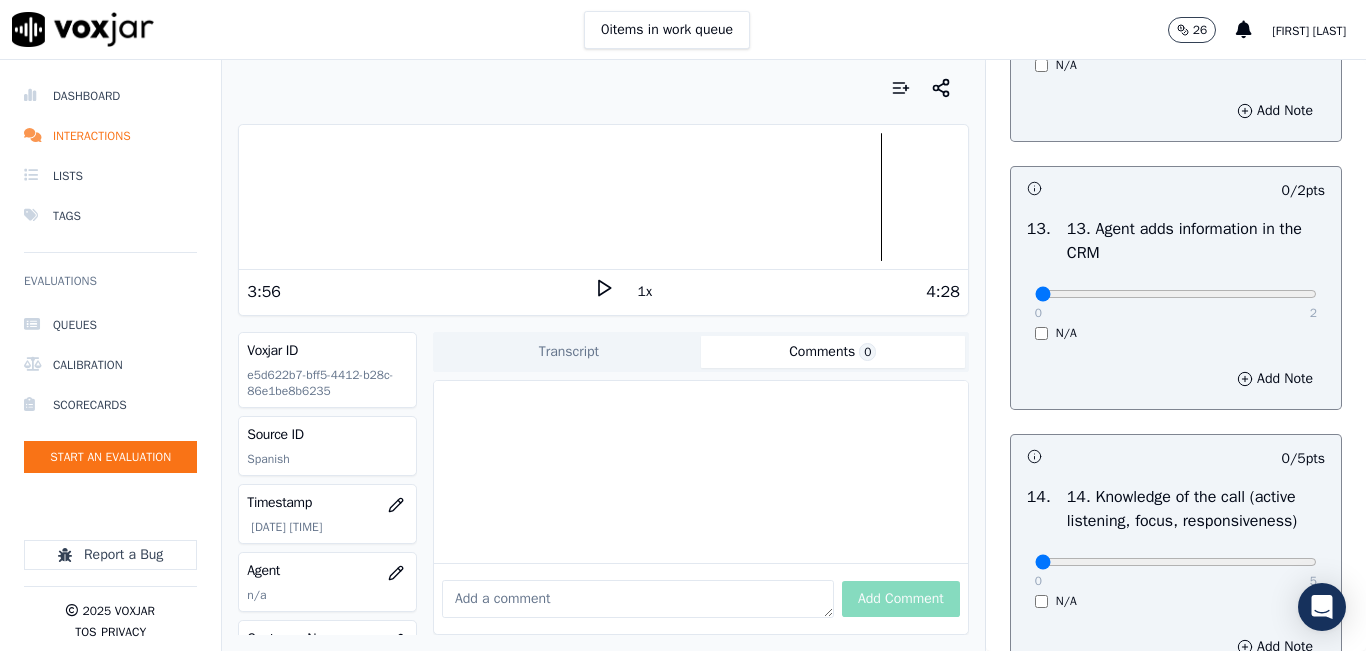 scroll, scrollTop: 3400, scrollLeft: 0, axis: vertical 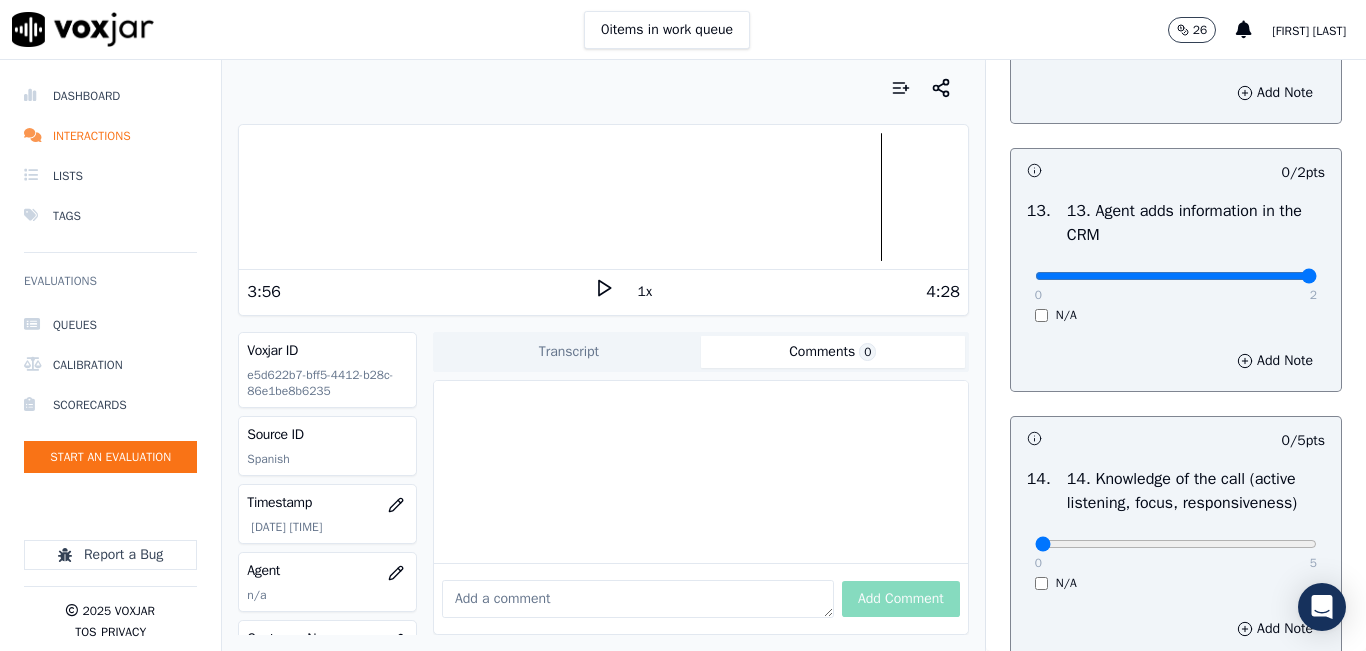 type on "2" 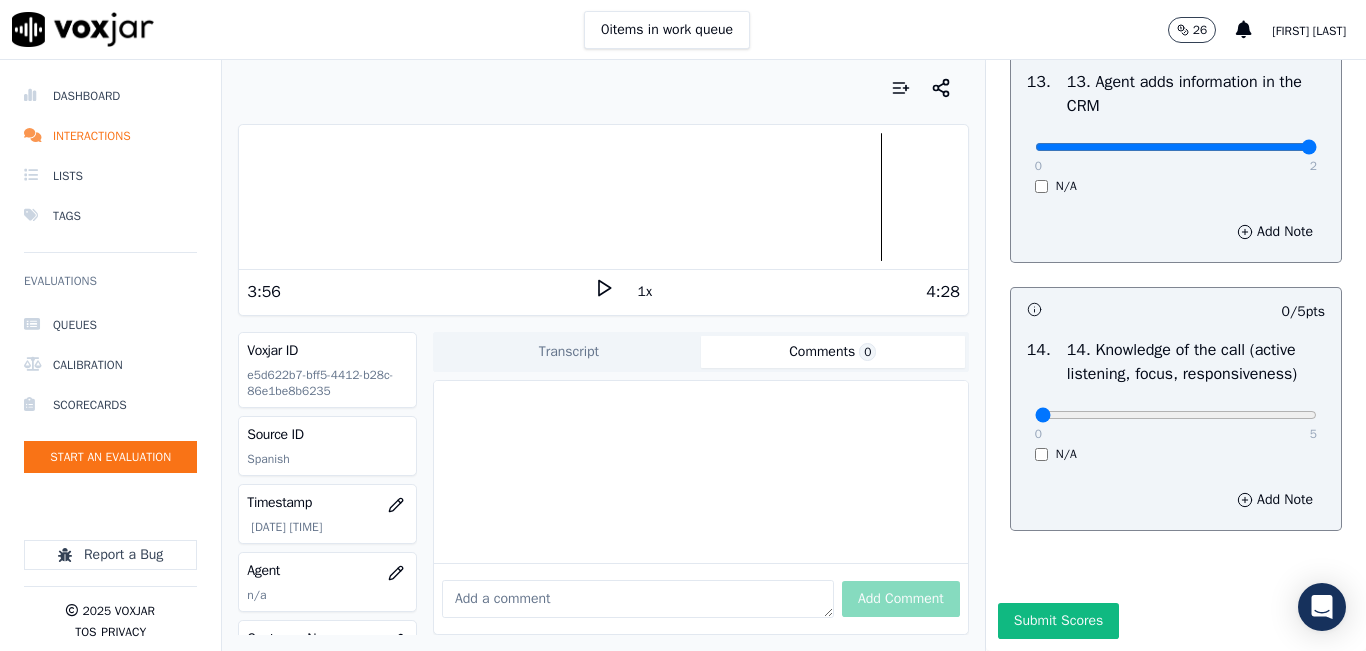 scroll, scrollTop: 3642, scrollLeft: 0, axis: vertical 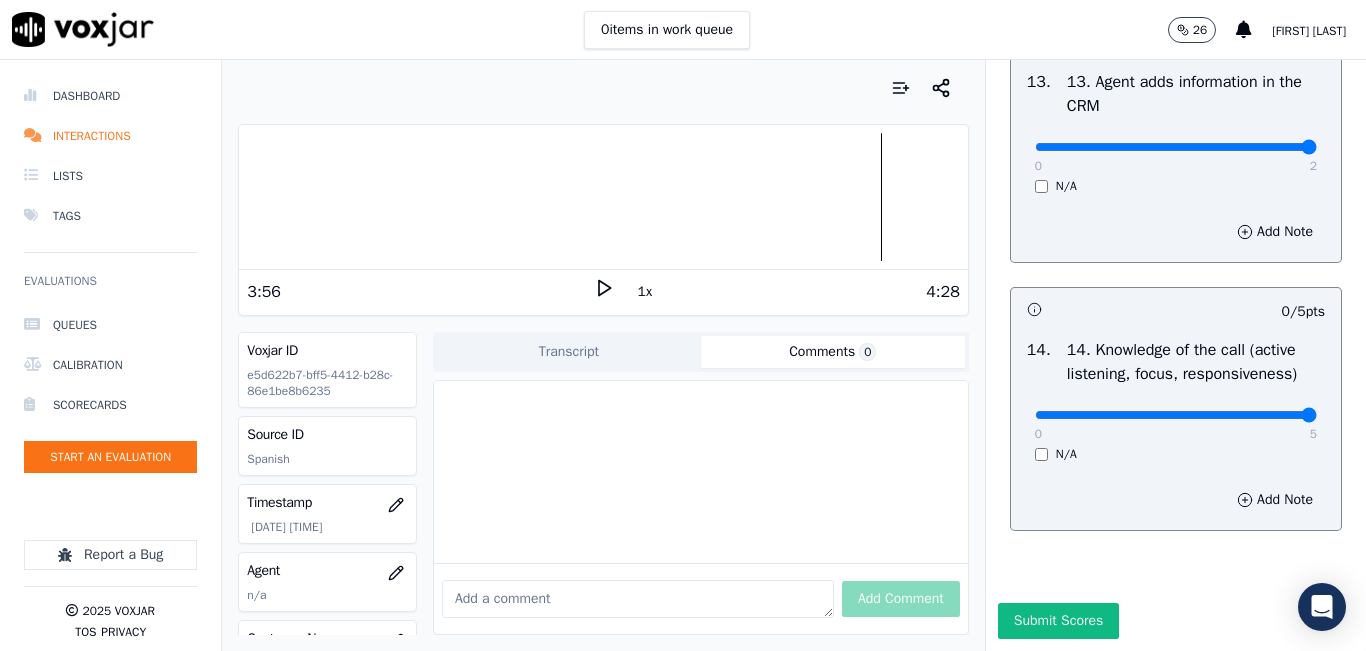 type on "5" 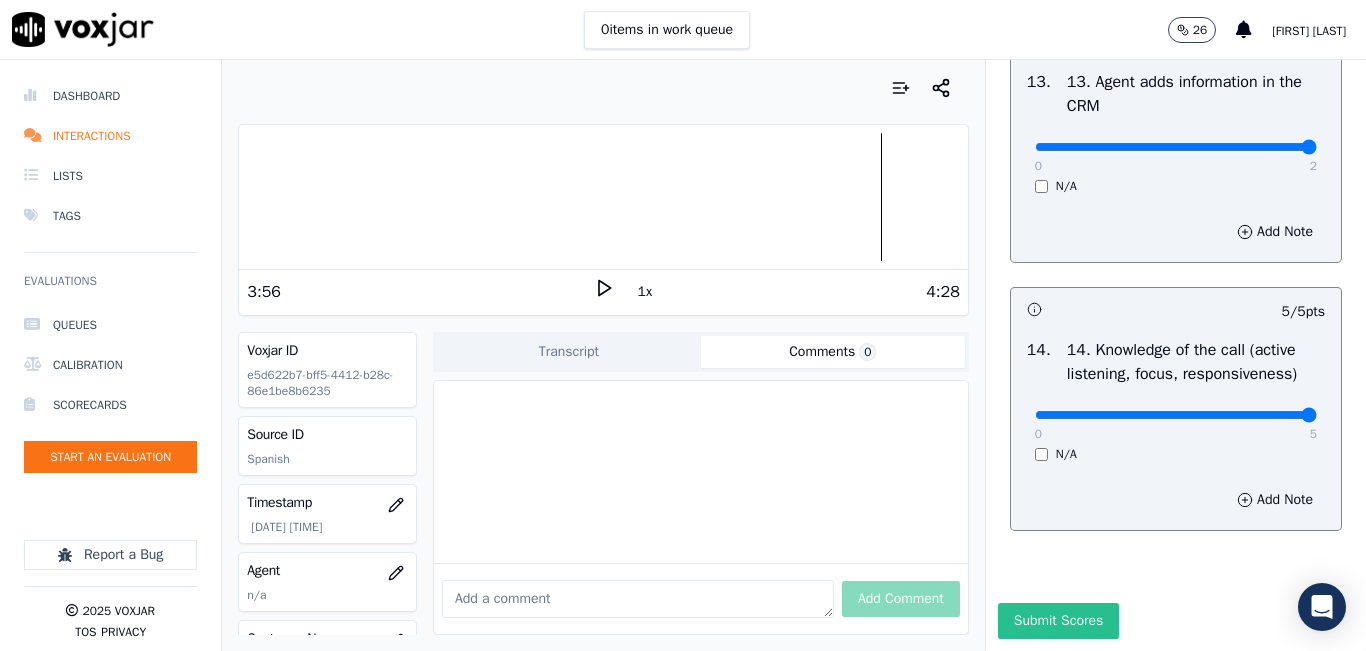 click on "Submit Scores" at bounding box center [1058, 621] 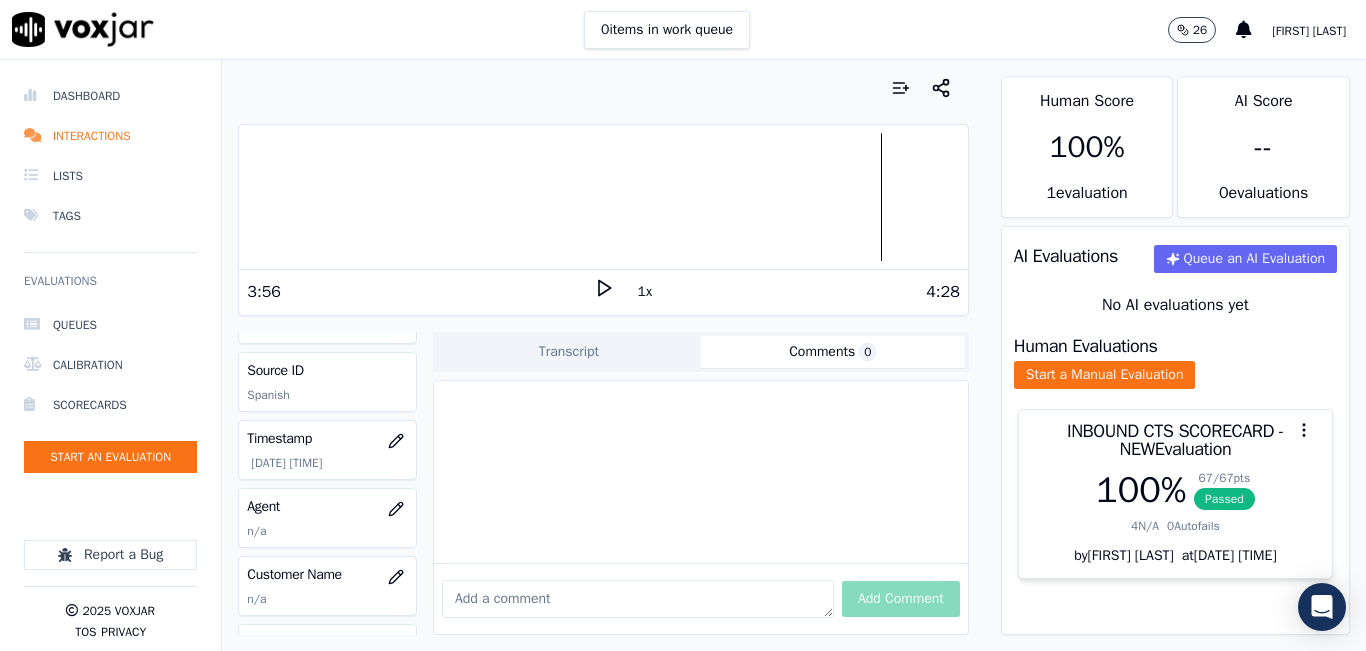 scroll, scrollTop: 100, scrollLeft: 0, axis: vertical 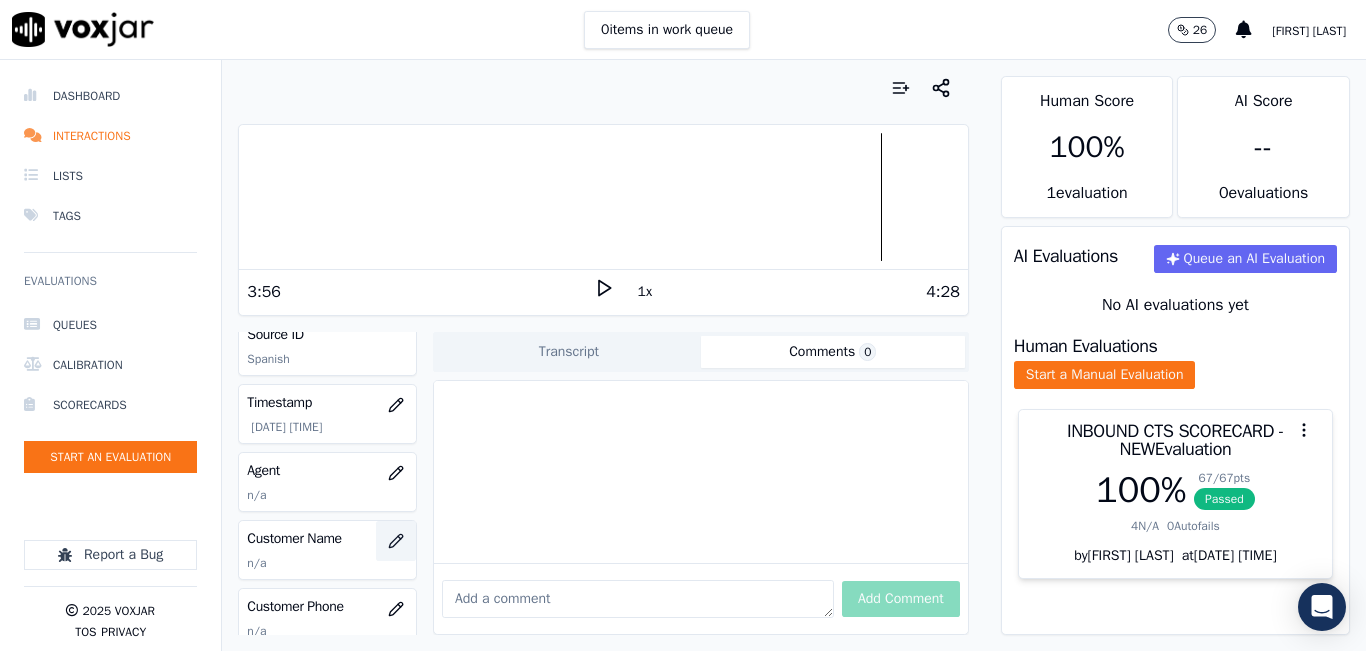 click at bounding box center (396, 541) 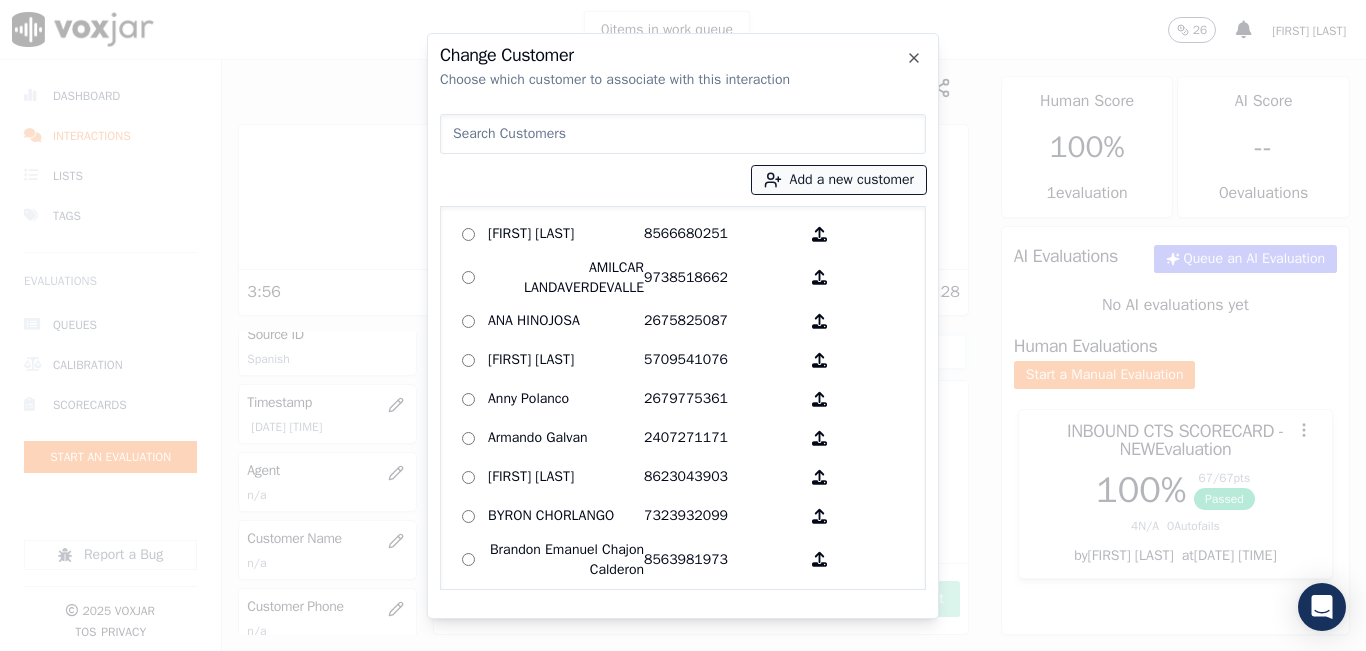 click on "Add a new customer" at bounding box center [839, 180] 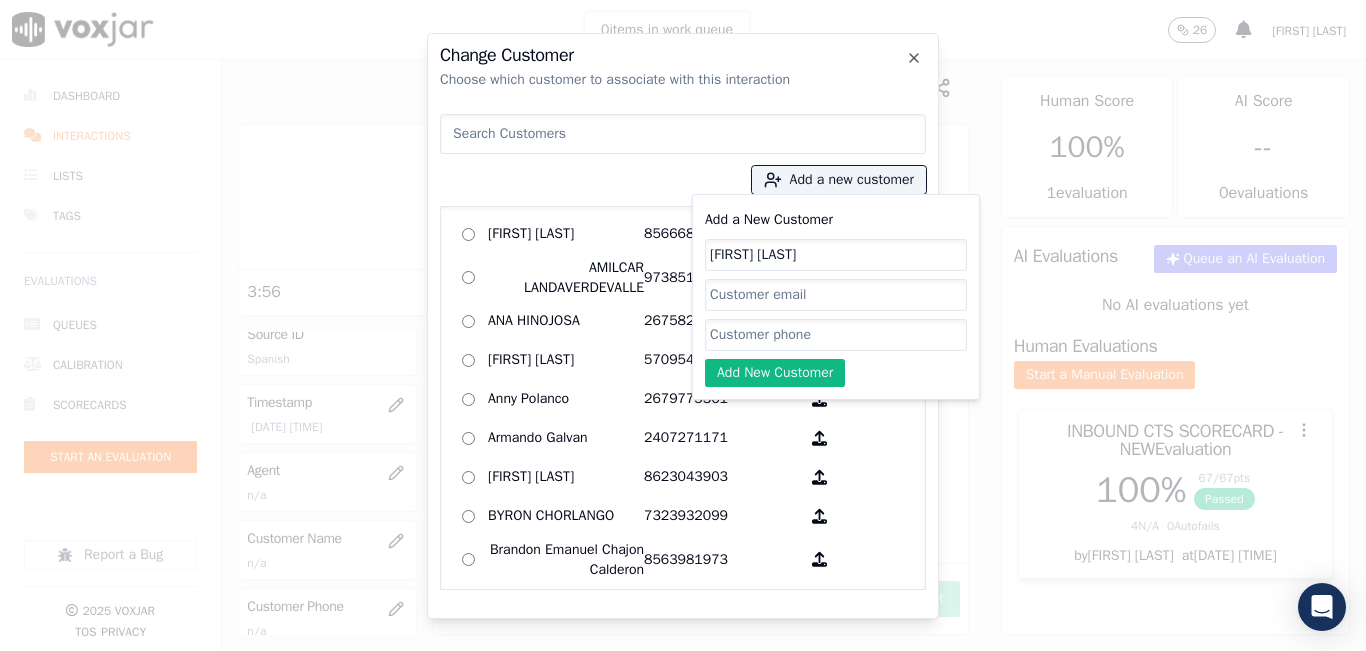 type on "[FIRST] [LAST]" 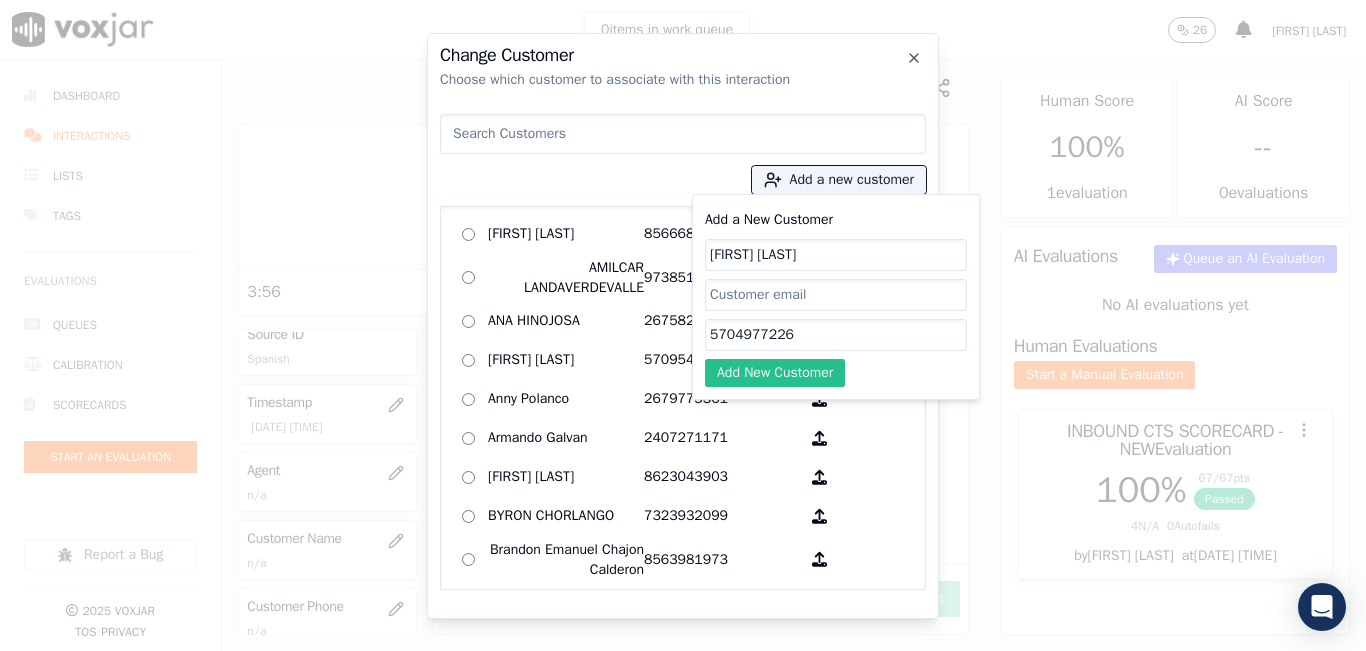 type on "5704977226" 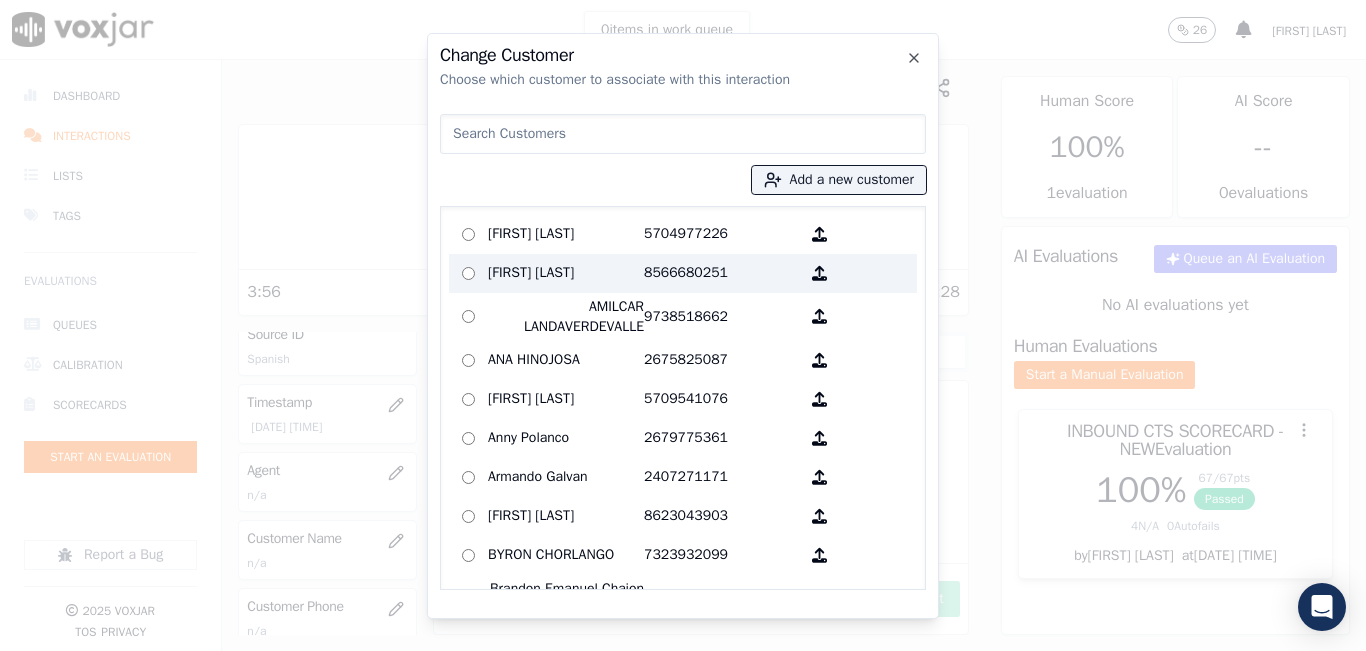 click on "5704977226" at bounding box center (722, 234) 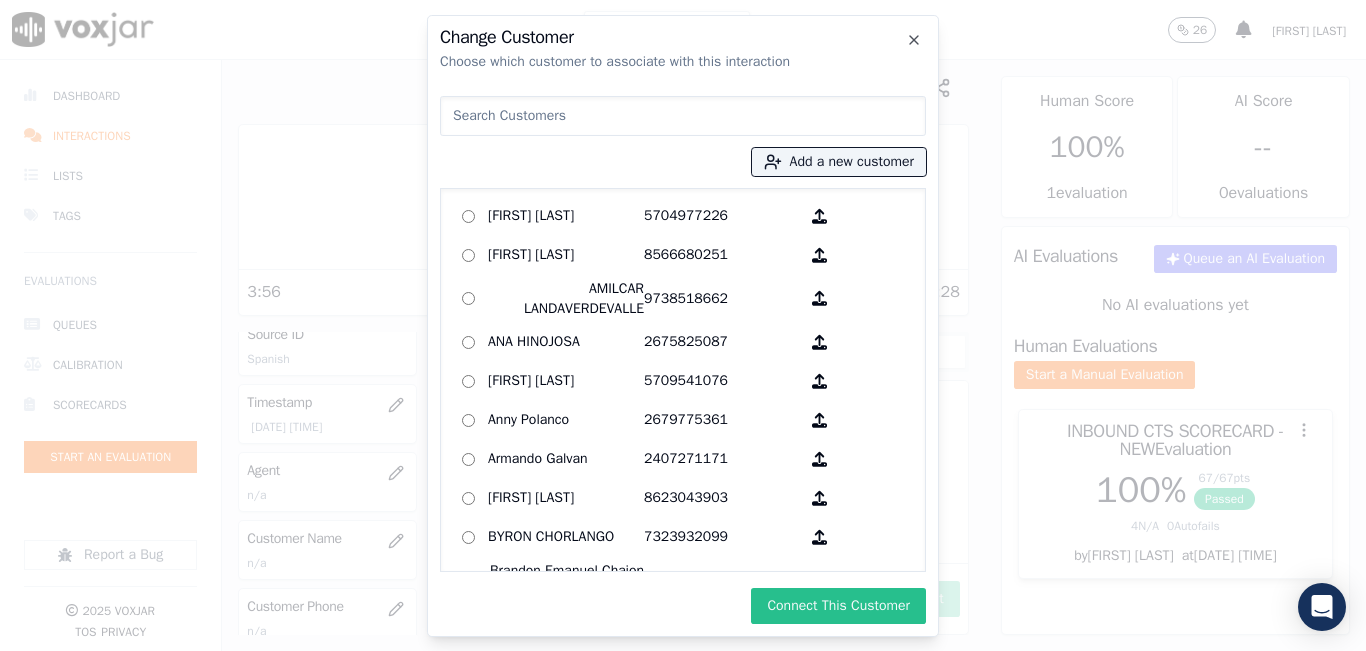 click on "Connect This Customer" at bounding box center [838, 606] 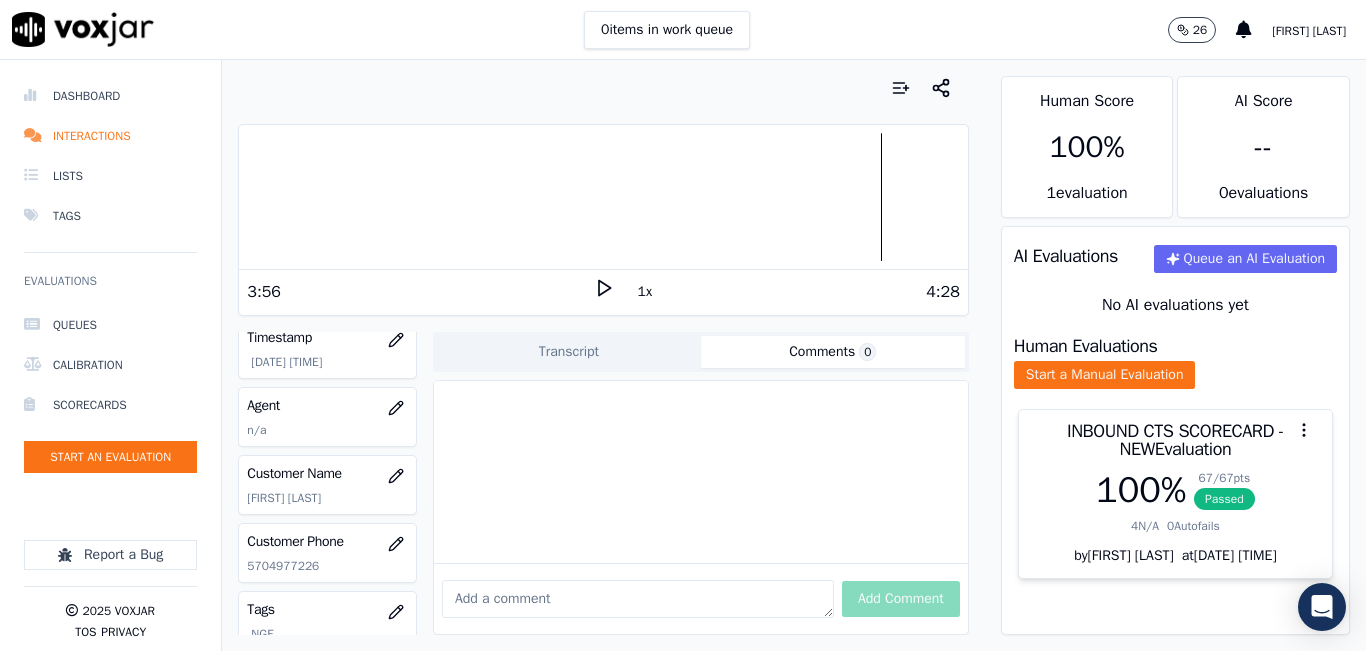 scroll, scrollTop: 200, scrollLeft: 0, axis: vertical 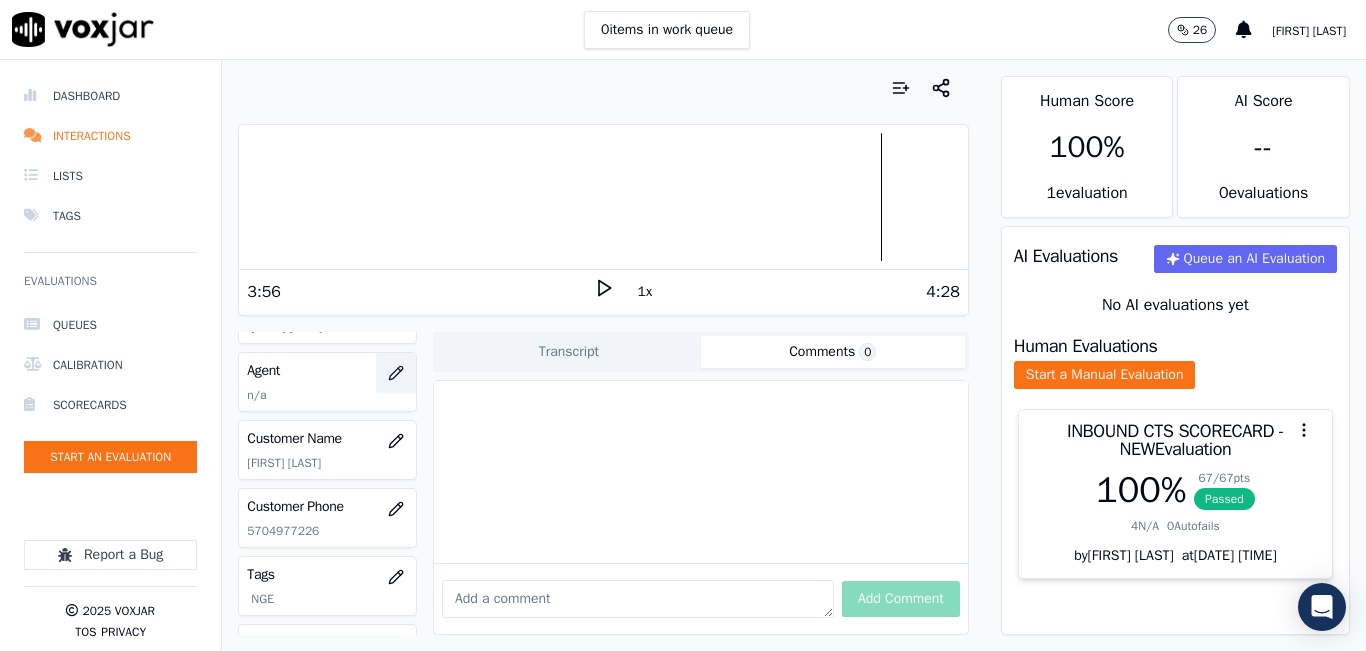 click at bounding box center (396, 373) 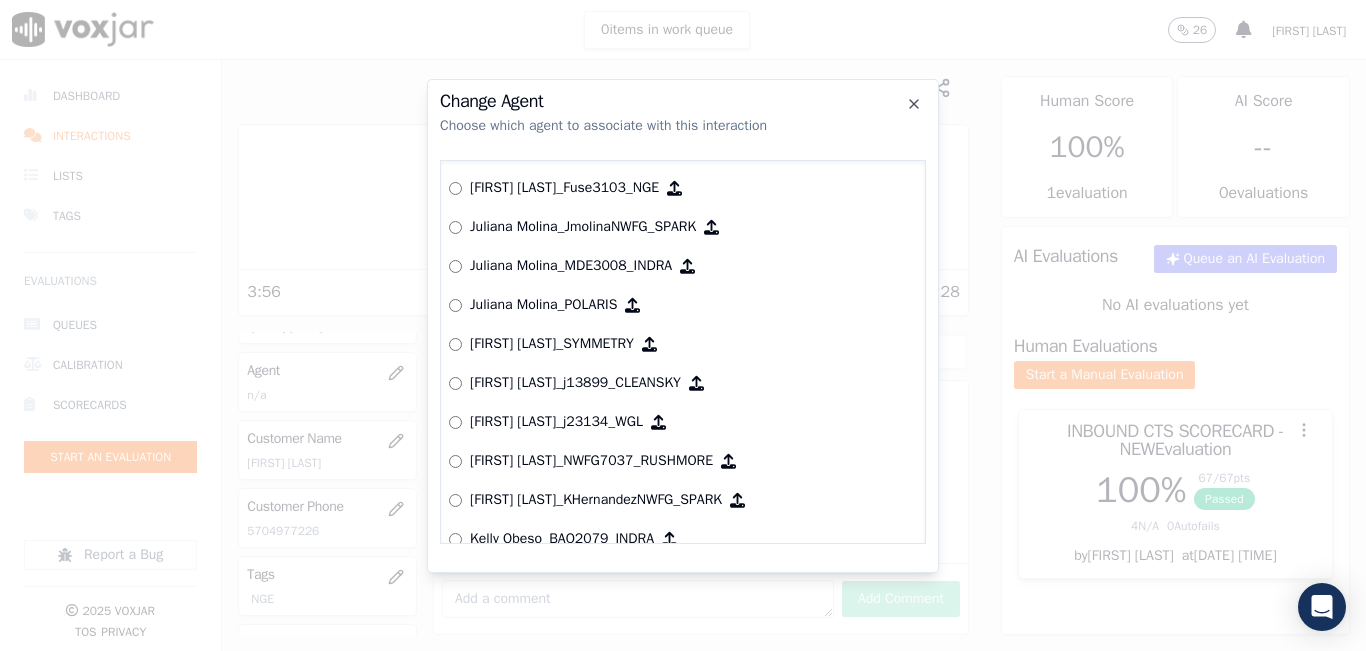scroll, scrollTop: 5799, scrollLeft: 0, axis: vertical 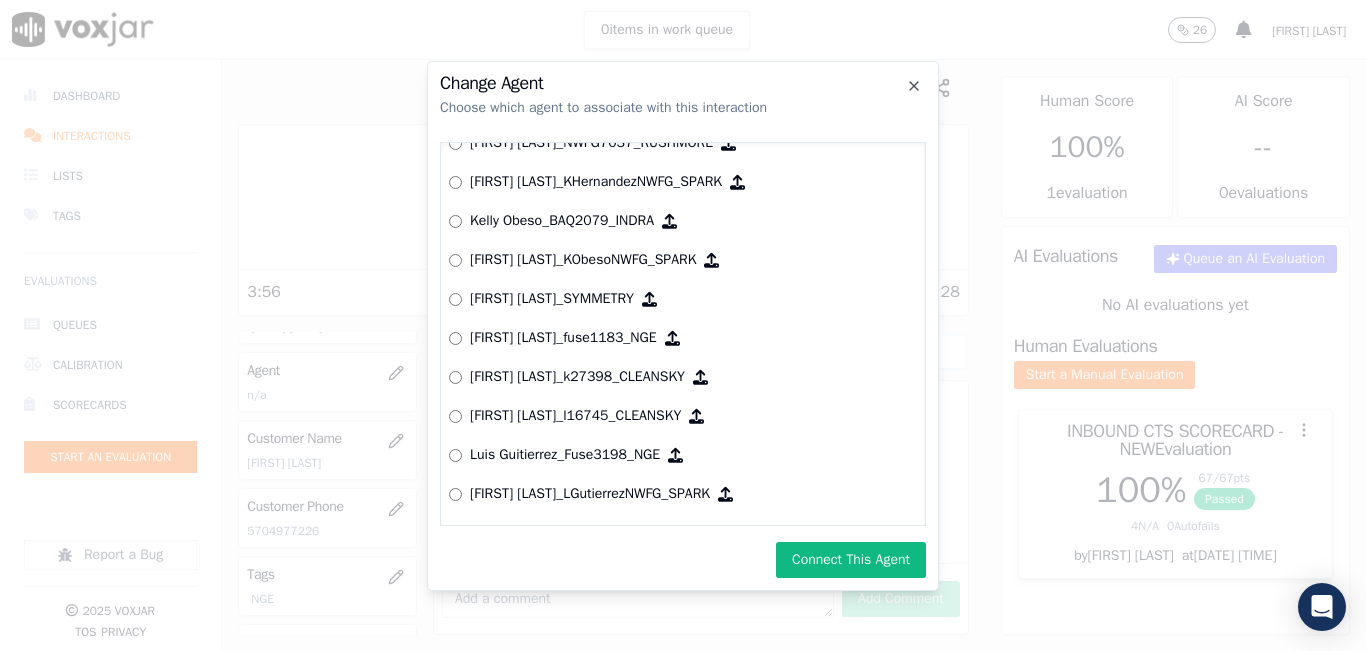 click on "Connect This Agent" at bounding box center (851, 560) 